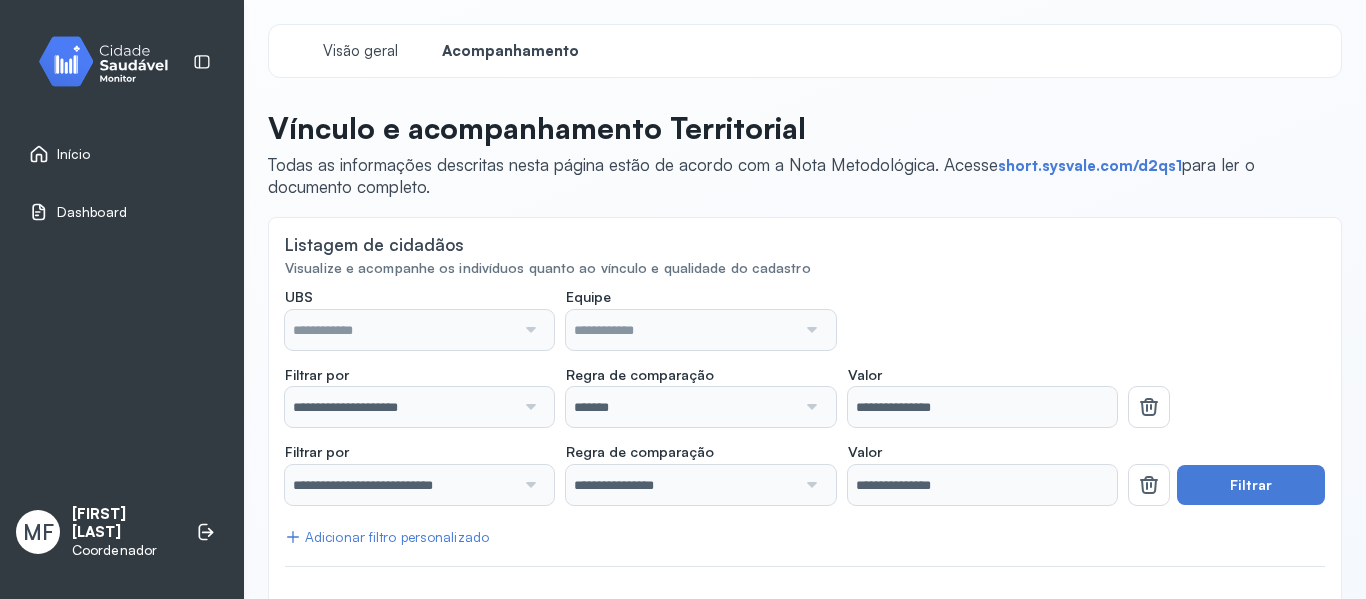 scroll, scrollTop: 0, scrollLeft: 0, axis: both 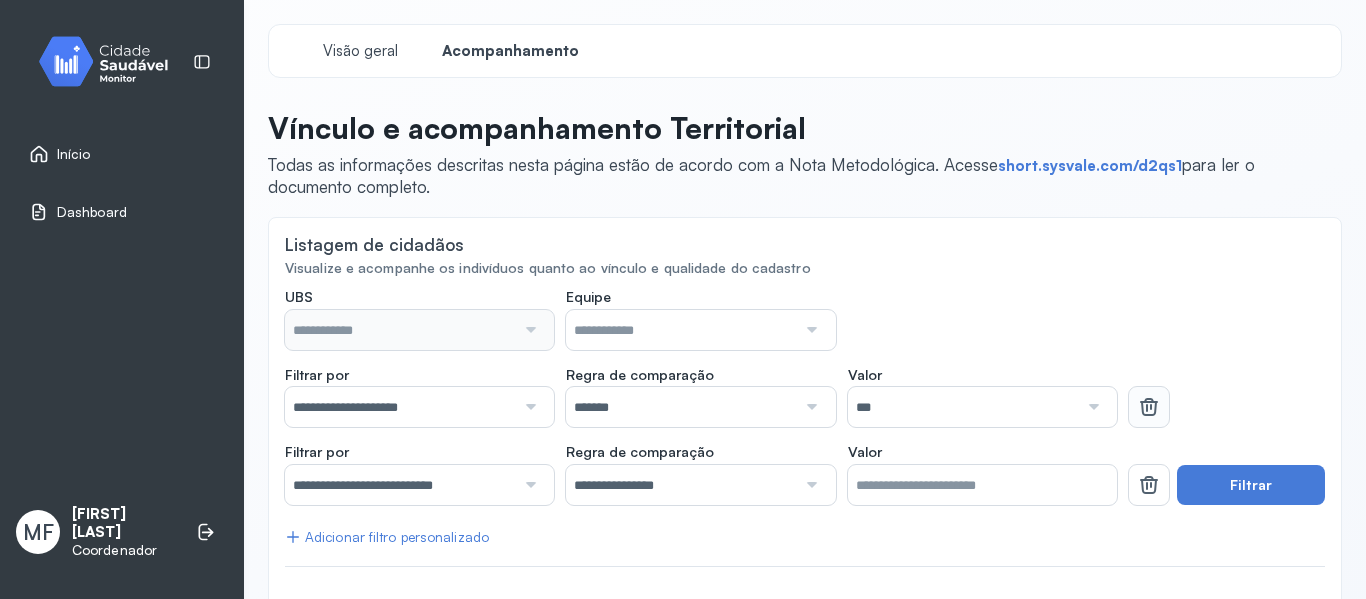 type on "**********" 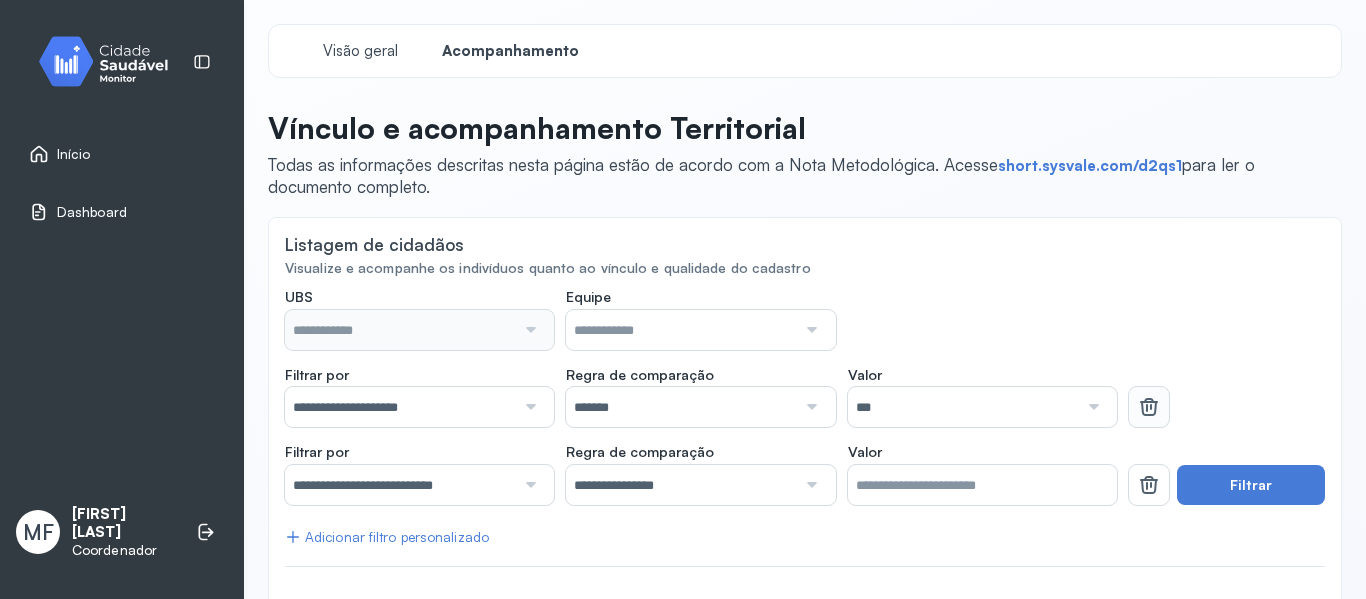 type on "**********" 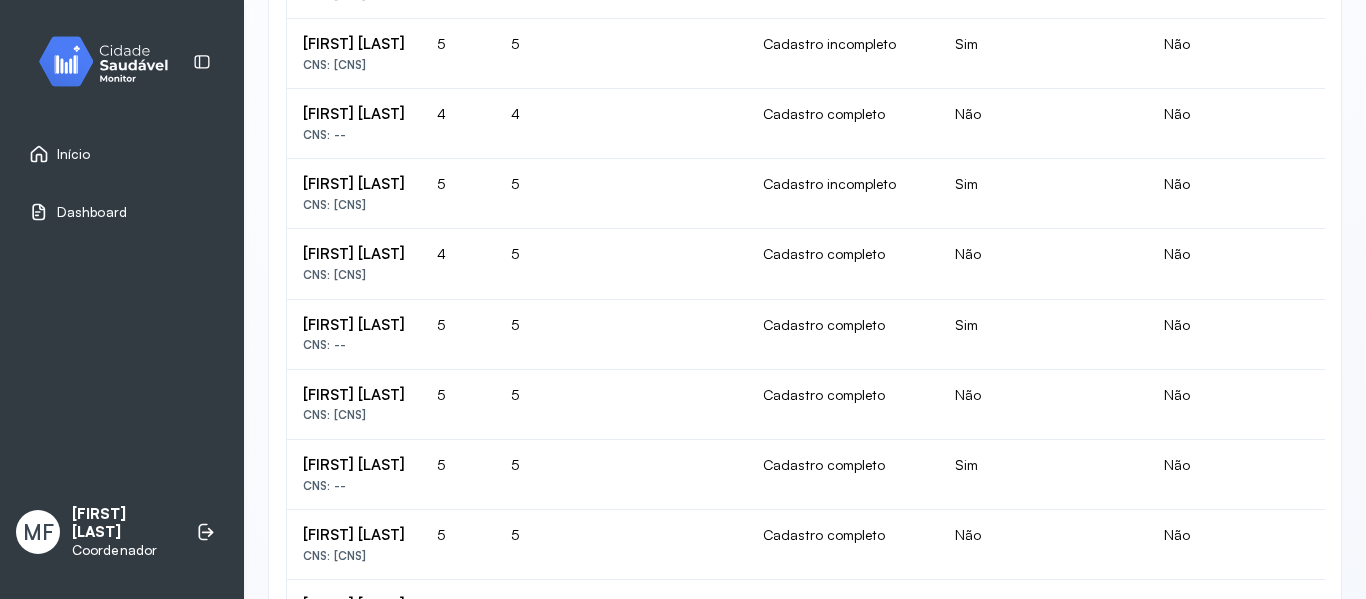 scroll, scrollTop: 1500, scrollLeft: 0, axis: vertical 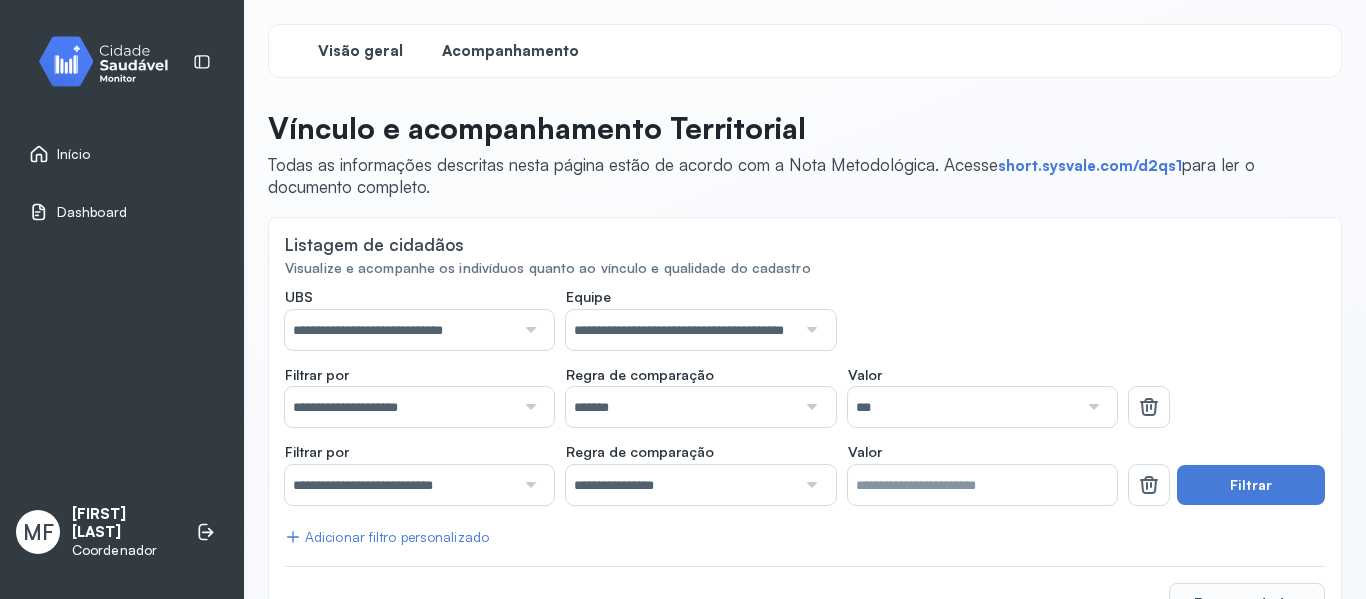 click on "Visão geral" at bounding box center [360, 51] 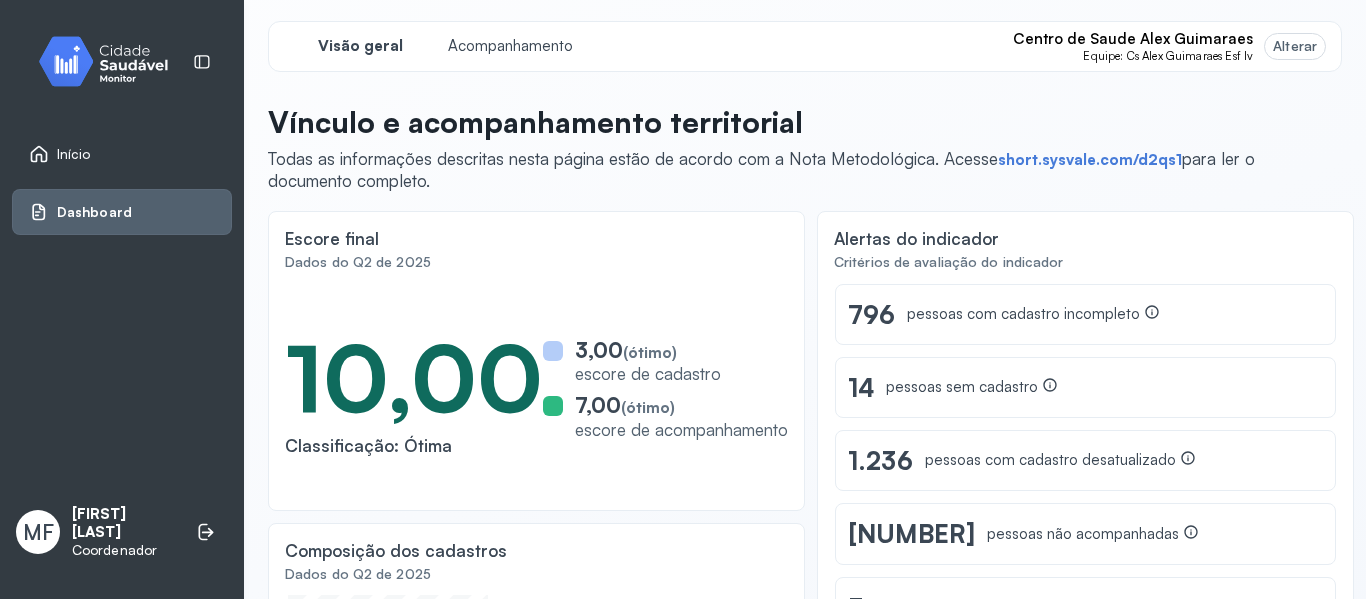 scroll, scrollTop: 0, scrollLeft: 0, axis: both 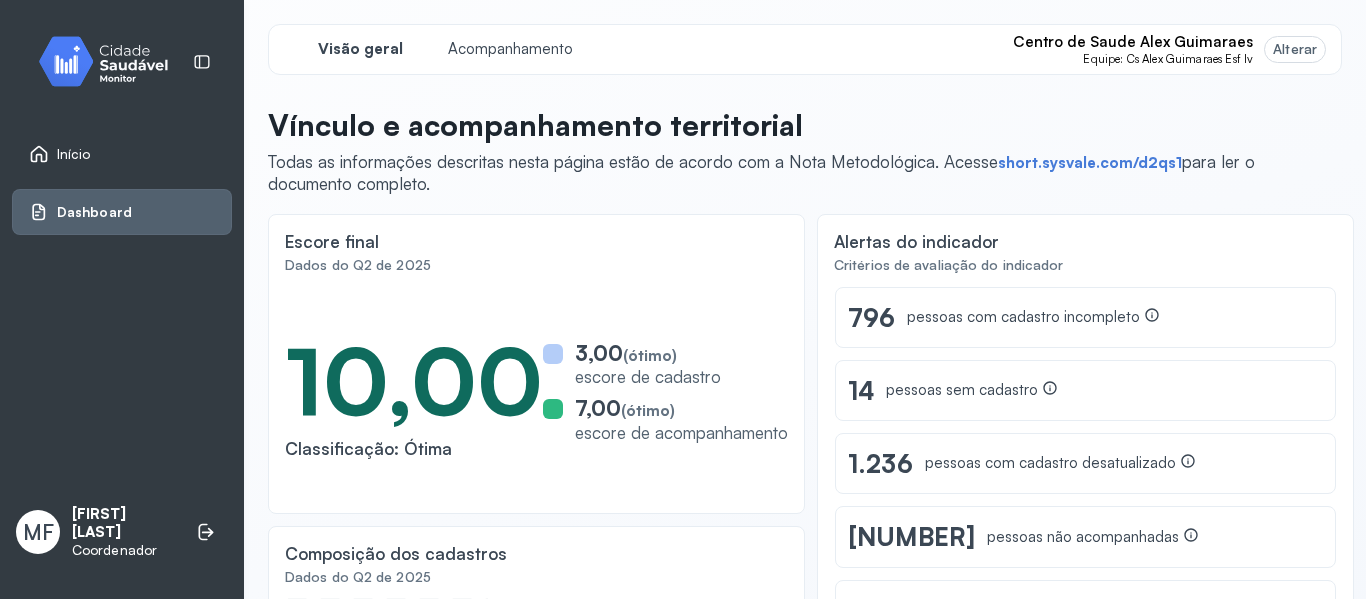 click on "Início" at bounding box center [74, 154] 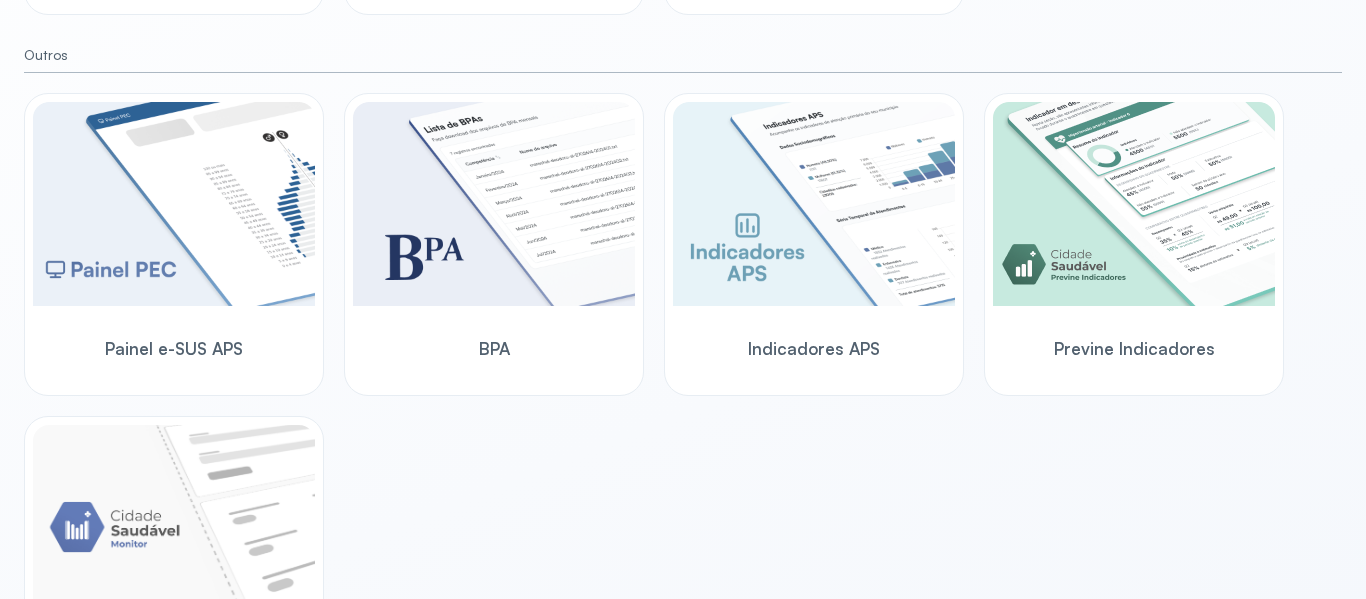 scroll, scrollTop: 695, scrollLeft: 0, axis: vertical 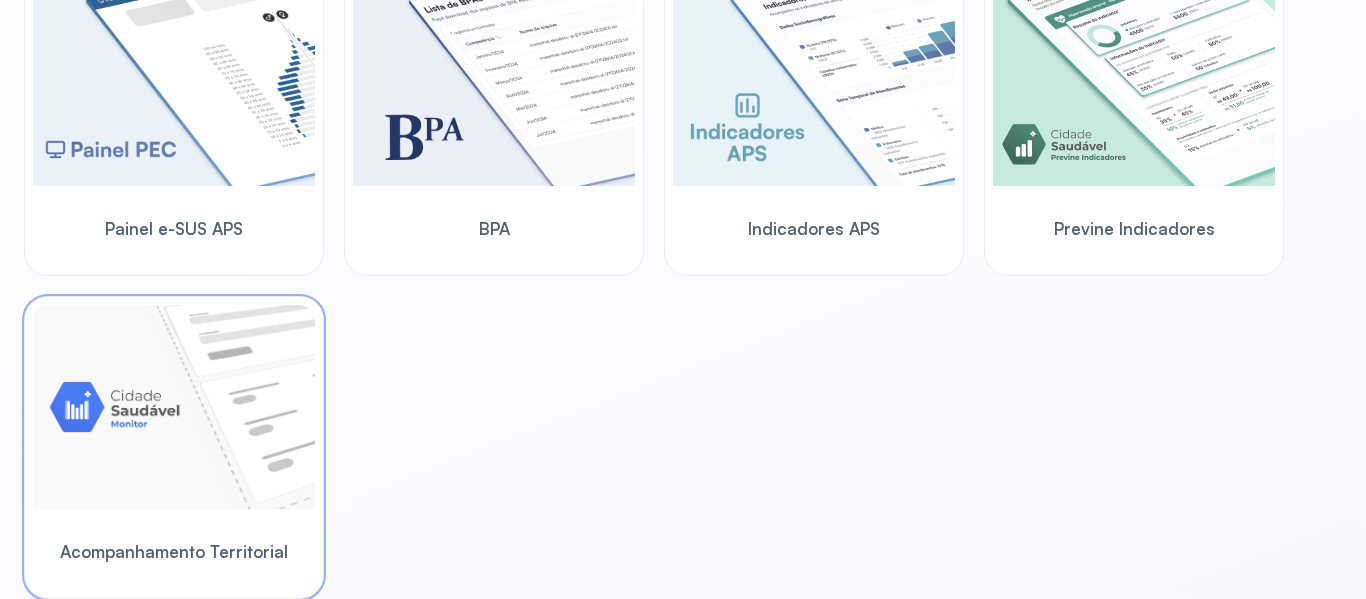click at bounding box center [174, 407] 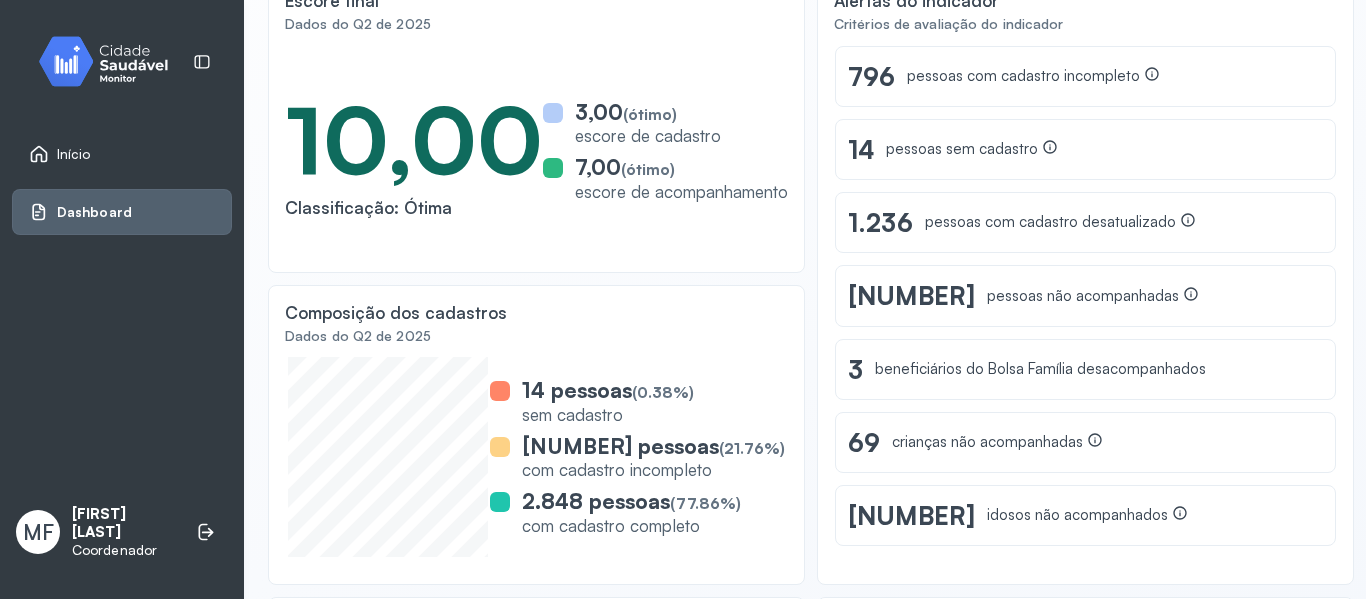 scroll, scrollTop: 239, scrollLeft: 0, axis: vertical 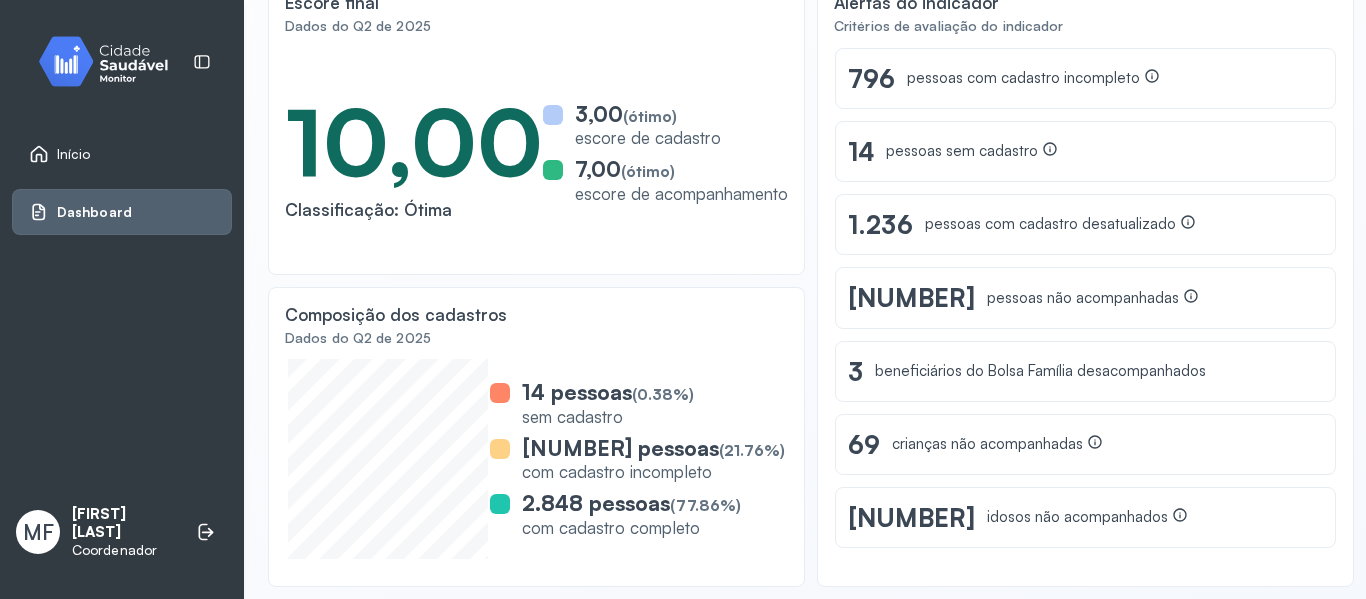 click on "Início" at bounding box center [122, 154] 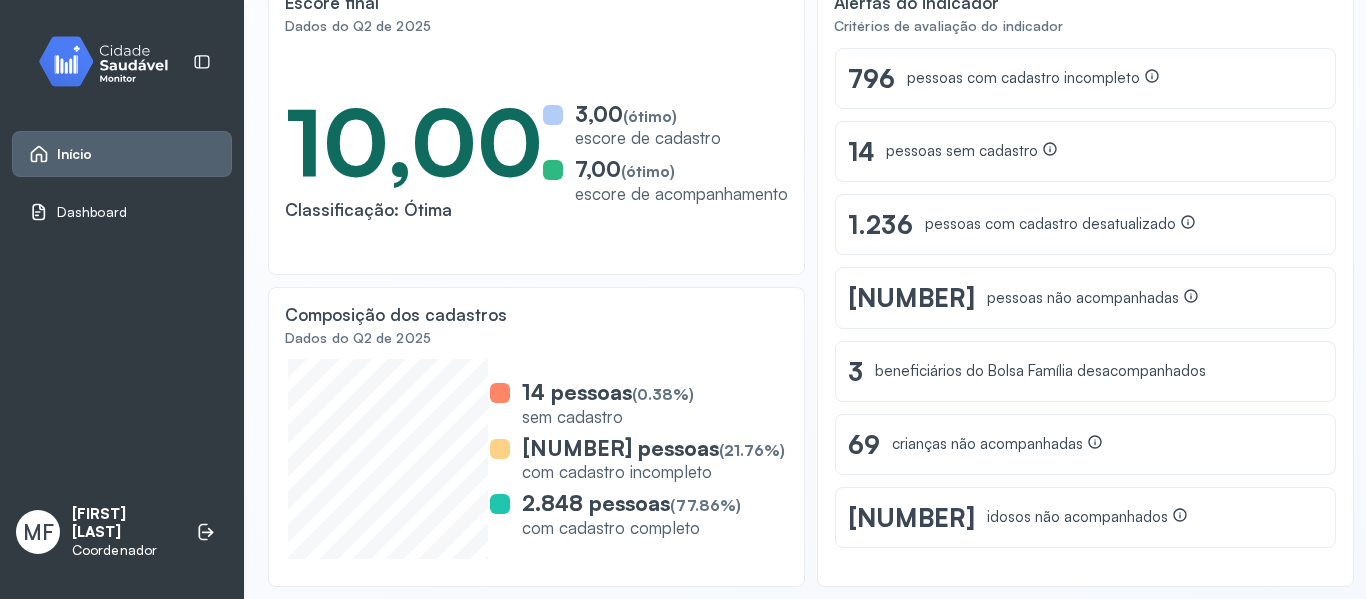 click on "Início" at bounding box center (122, 154) 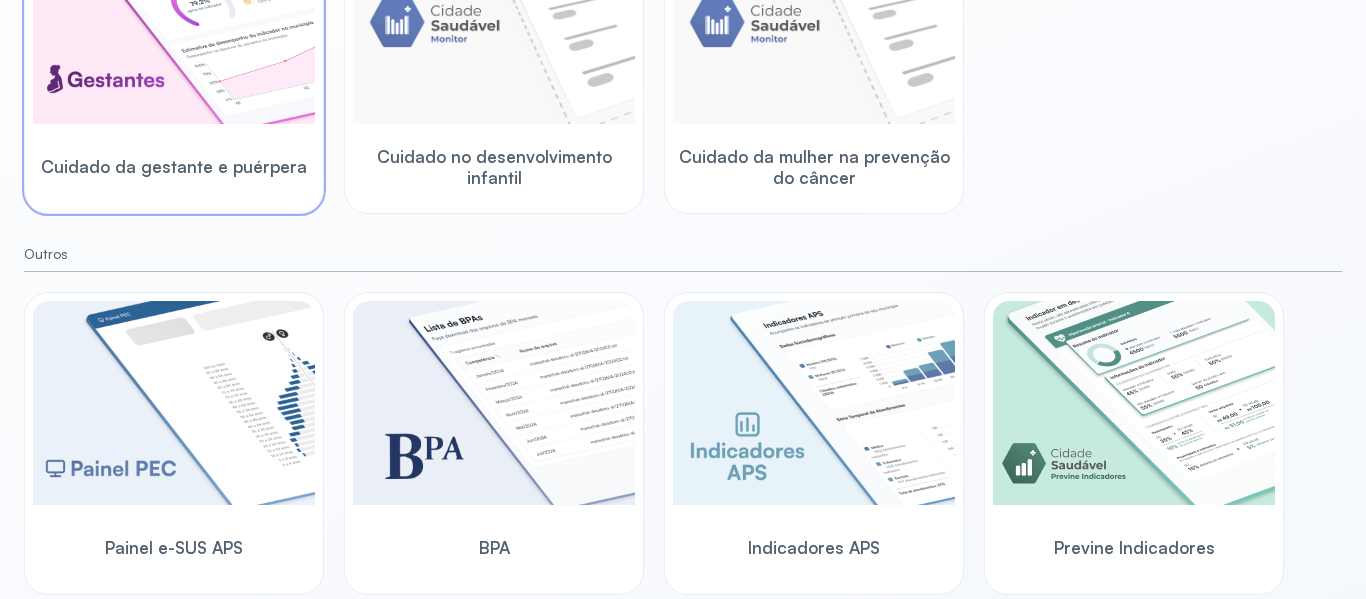 scroll, scrollTop: 400, scrollLeft: 0, axis: vertical 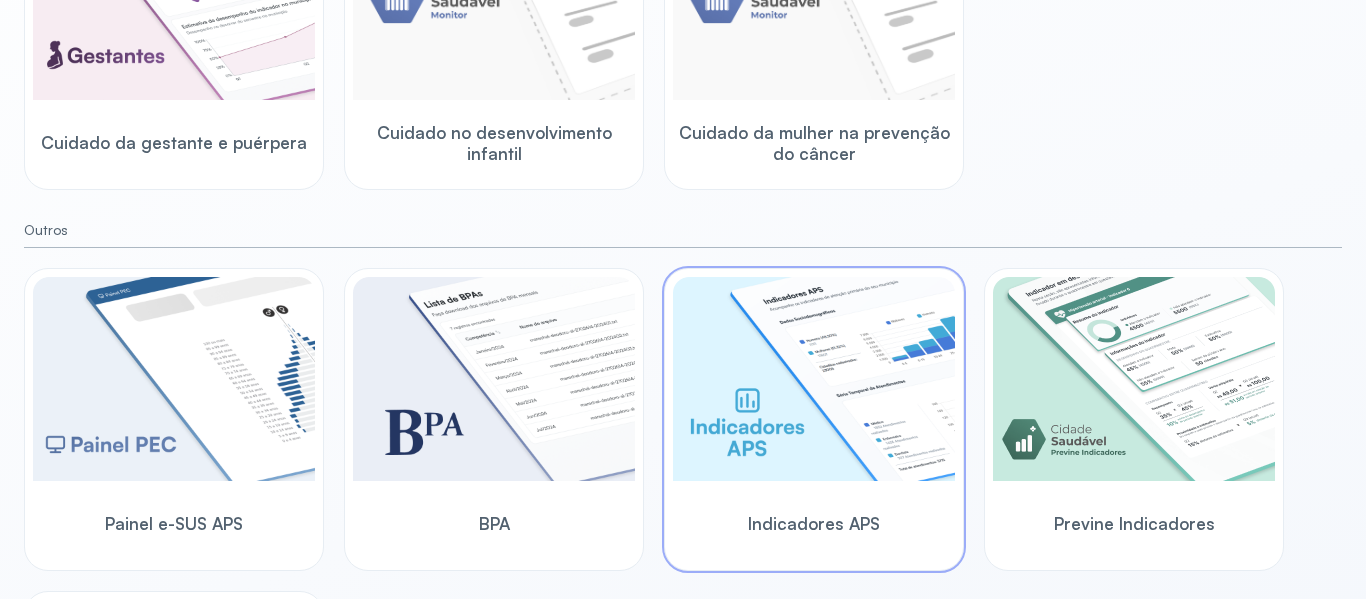 click at bounding box center [814, 379] 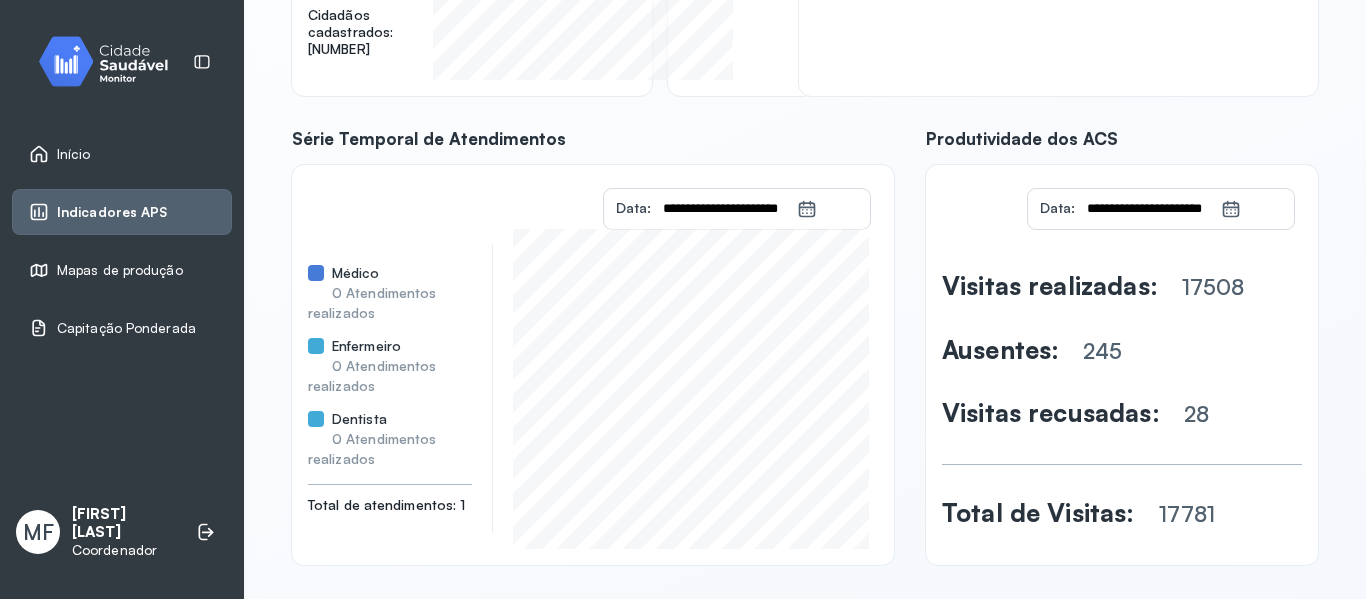 scroll, scrollTop: 422, scrollLeft: 0, axis: vertical 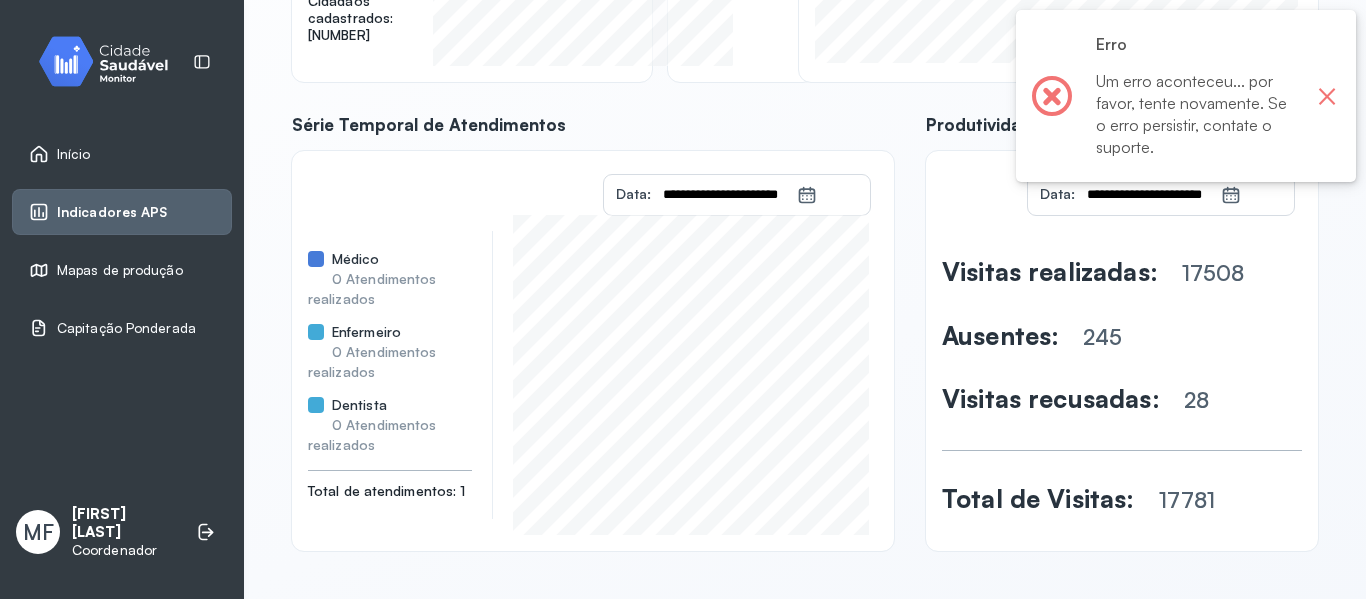 click on "×" at bounding box center [1327, 96] 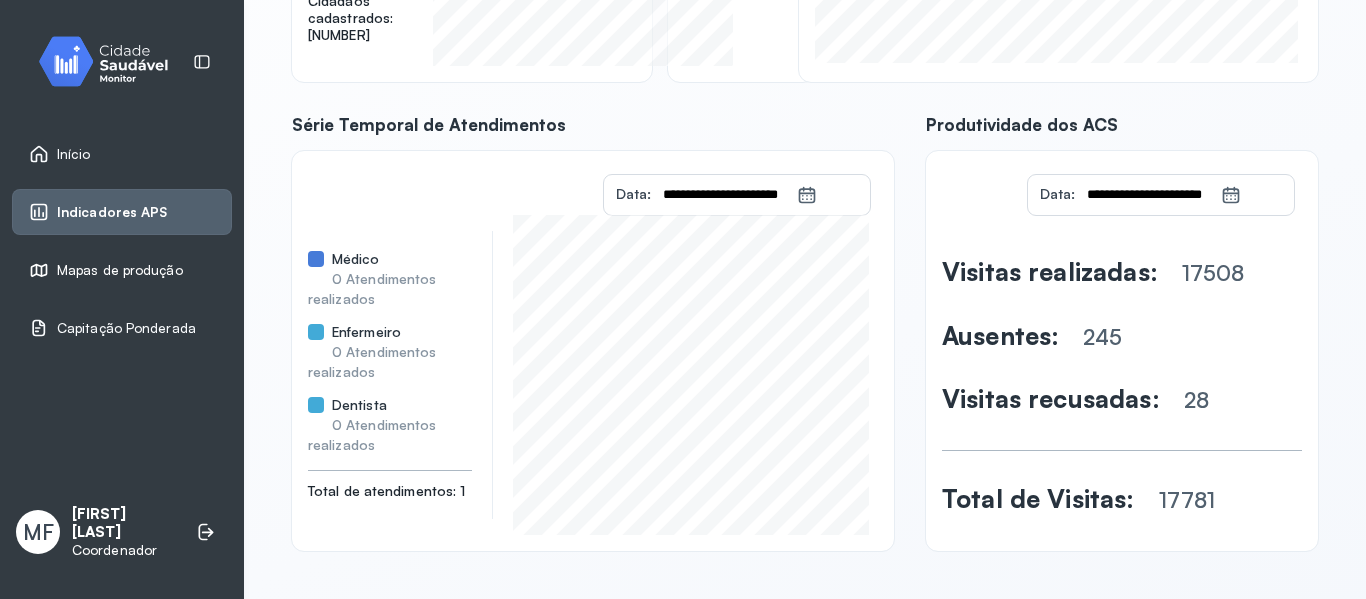 click on "Mapas de produção" at bounding box center [120, 270] 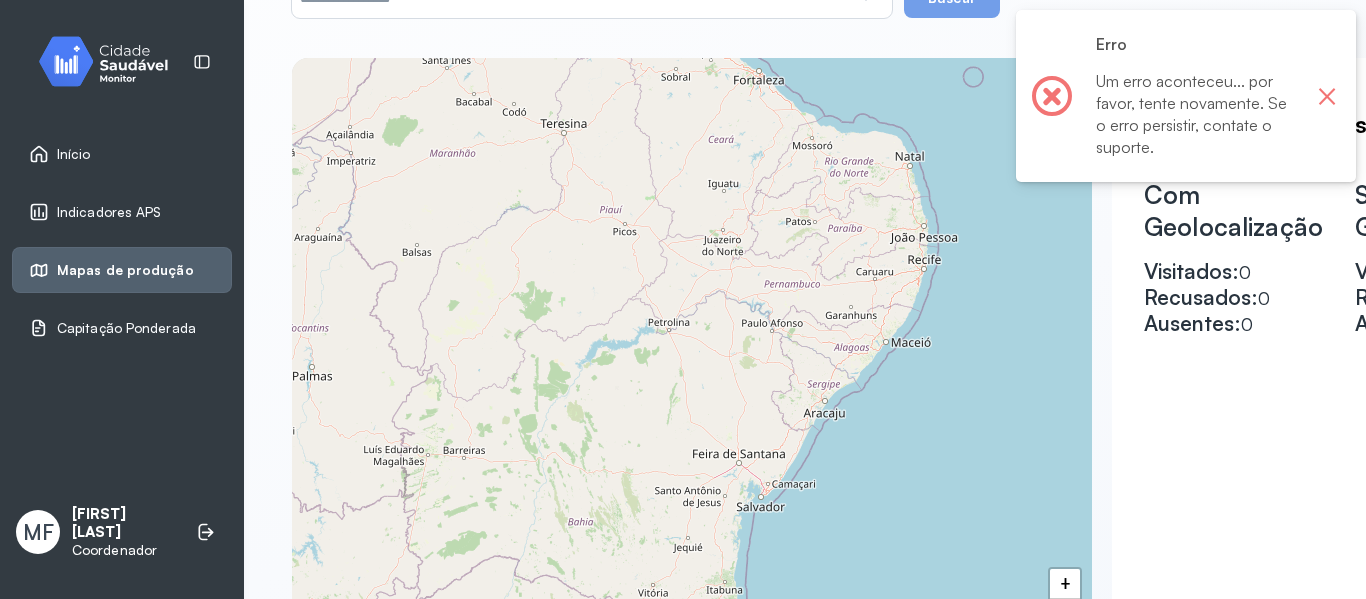 click on "×" at bounding box center (1327, 96) 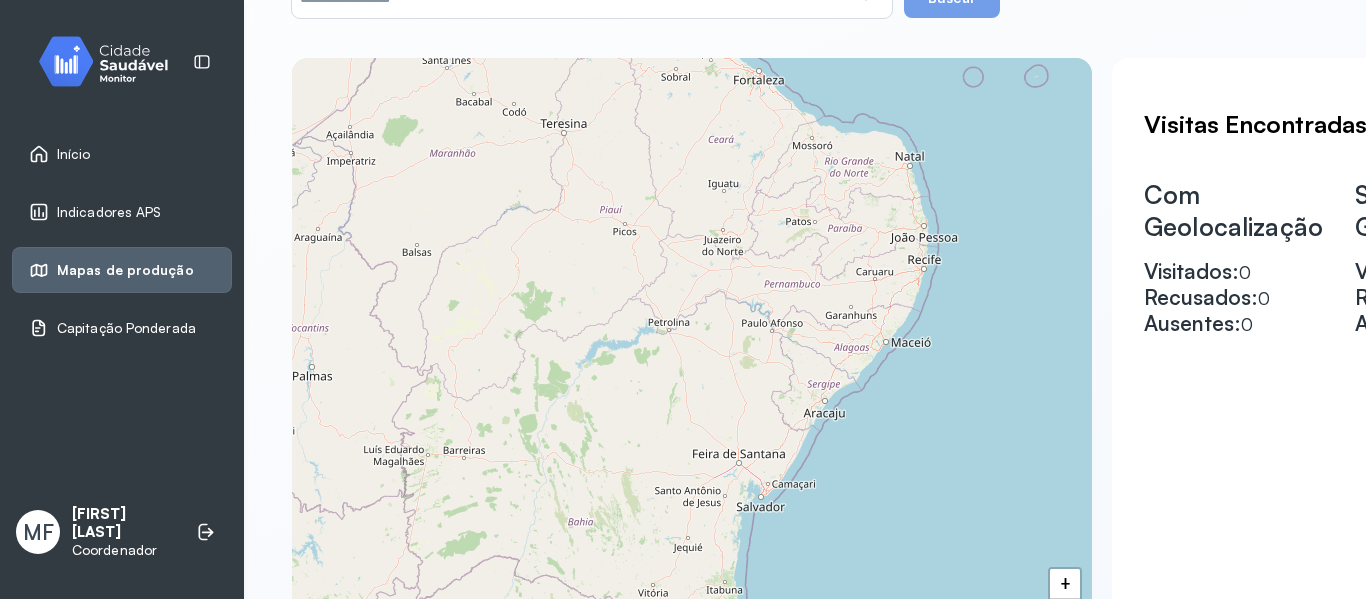 click on "Capitação Ponderada" at bounding box center (126, 328) 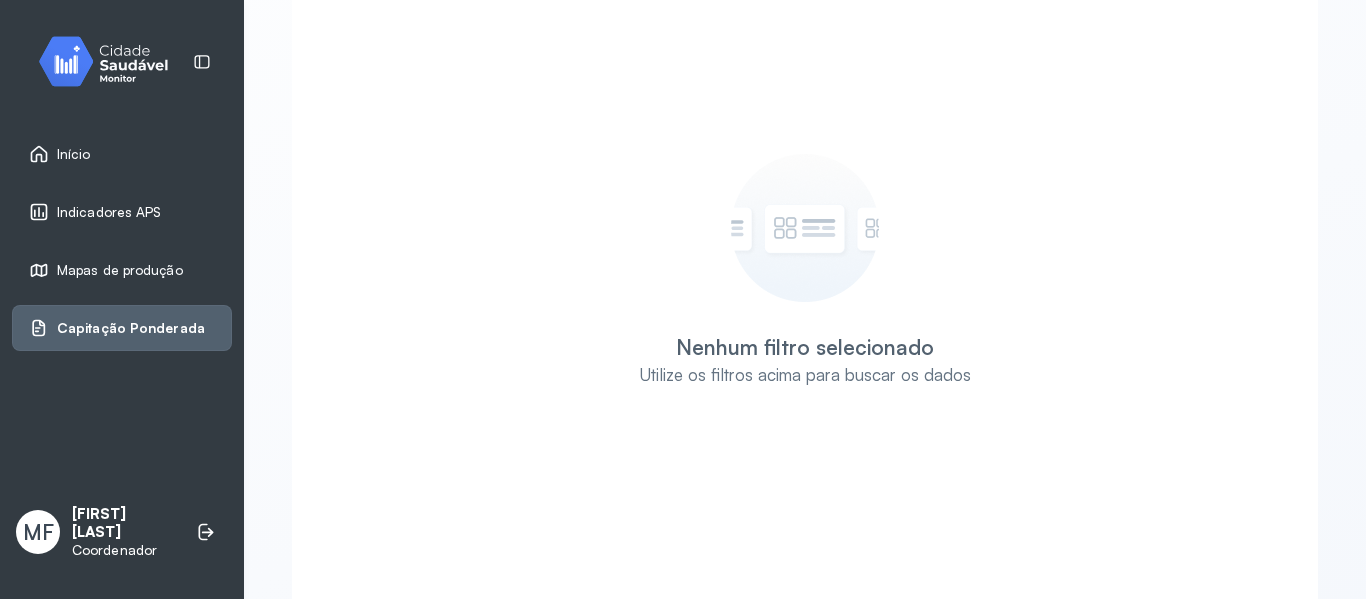 click on "Indicadores APS" at bounding box center (109, 212) 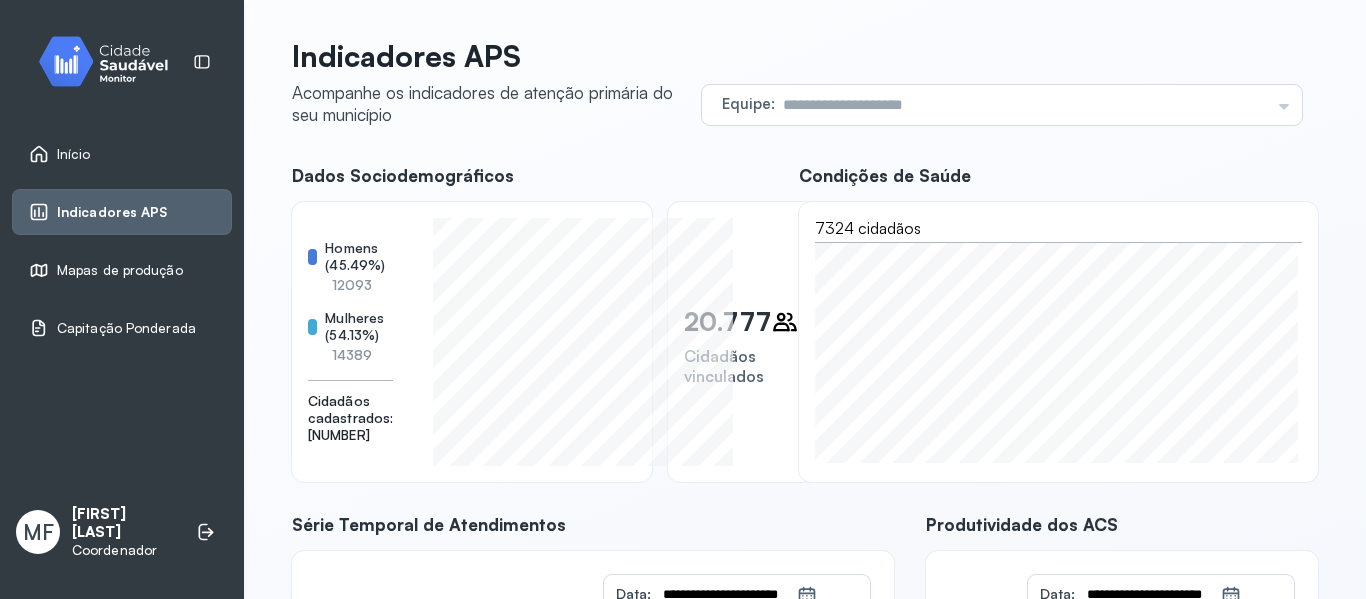 scroll, scrollTop: 0, scrollLeft: 0, axis: both 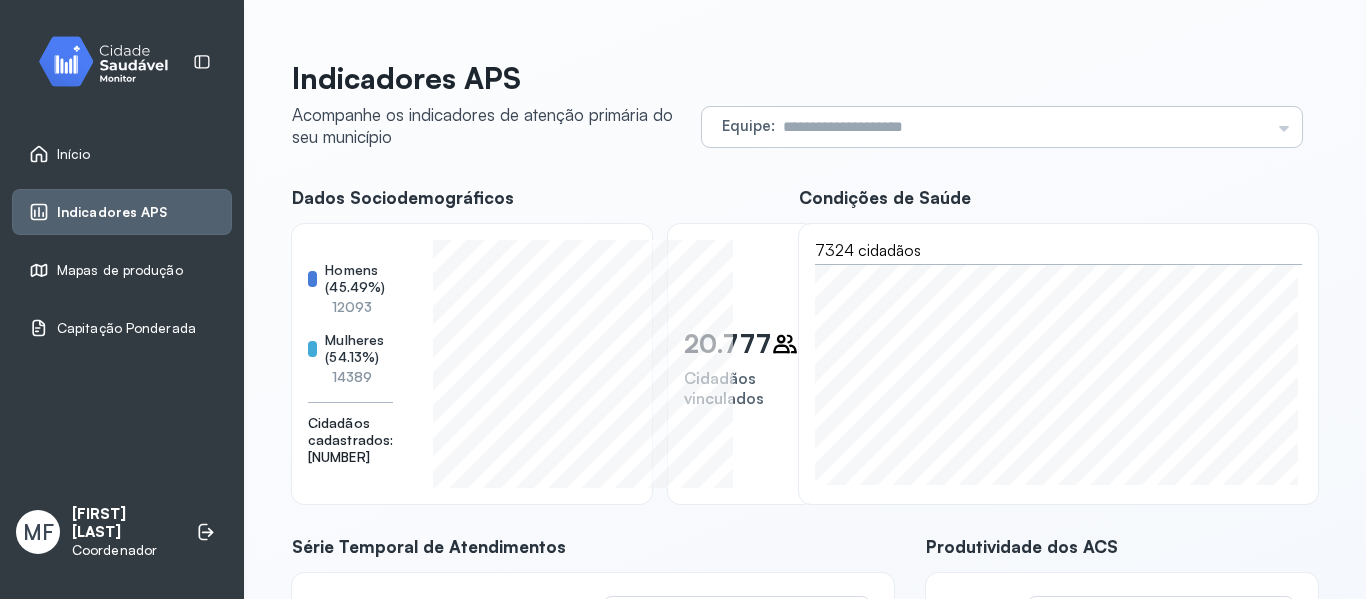 click on "Equipe Todas as equipes PS BITITINGA ESF II UBS JOSE AMORIM ALMEIDA ESF V UBS DR MILTON HENIO N GOUVEA CS ALEX GUIMARAES ESF IV PS MANOEL LINS CALHEIROS ESF I ESF DR. OSMAN CATARINA ESF MANOEL LINS CALHEIROS 2" at bounding box center [1002, 127] 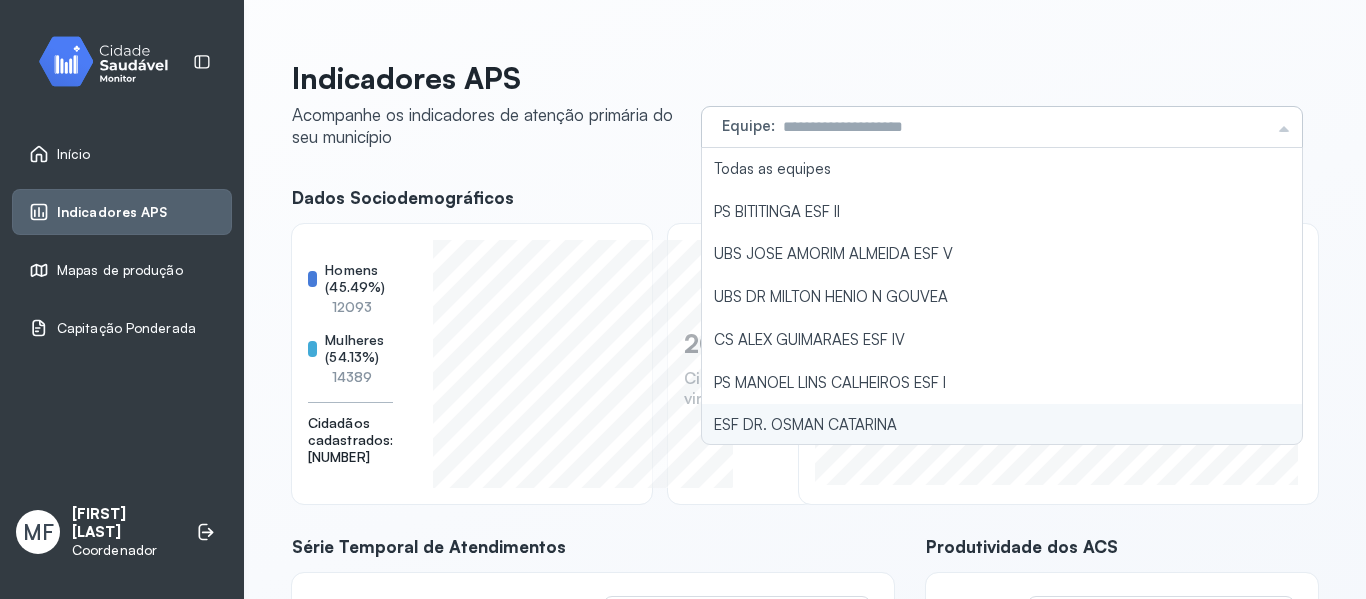 type on "**********" 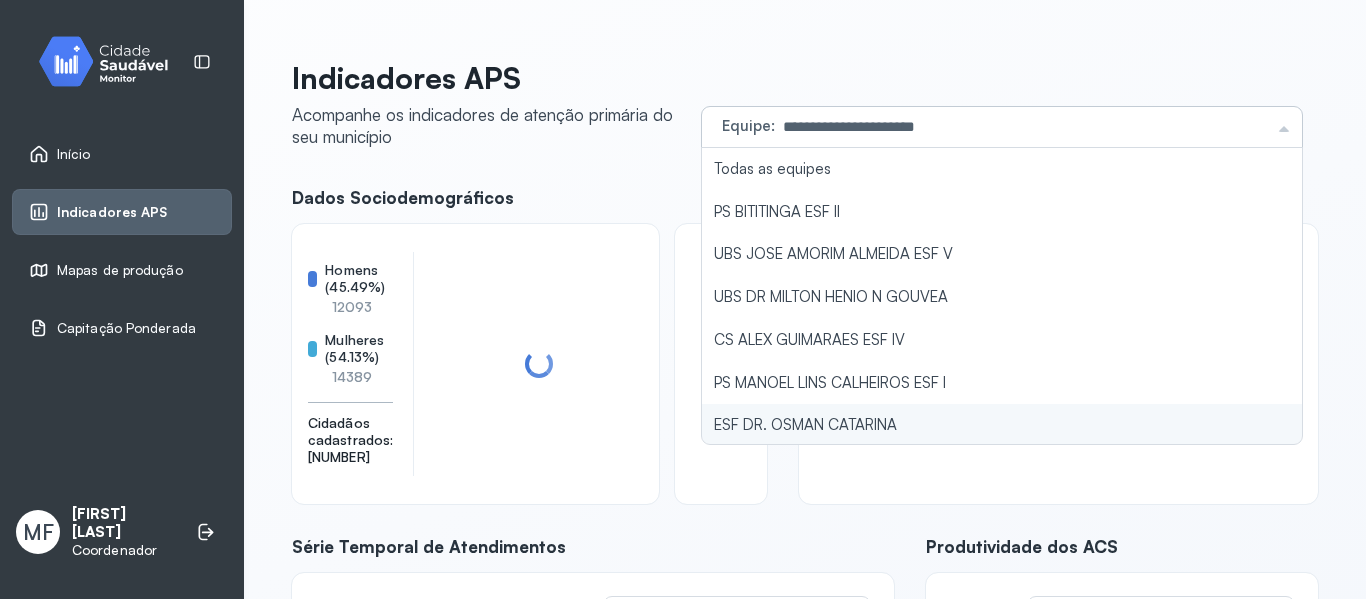 click on "ESF DR. OSMAN CATARINA" 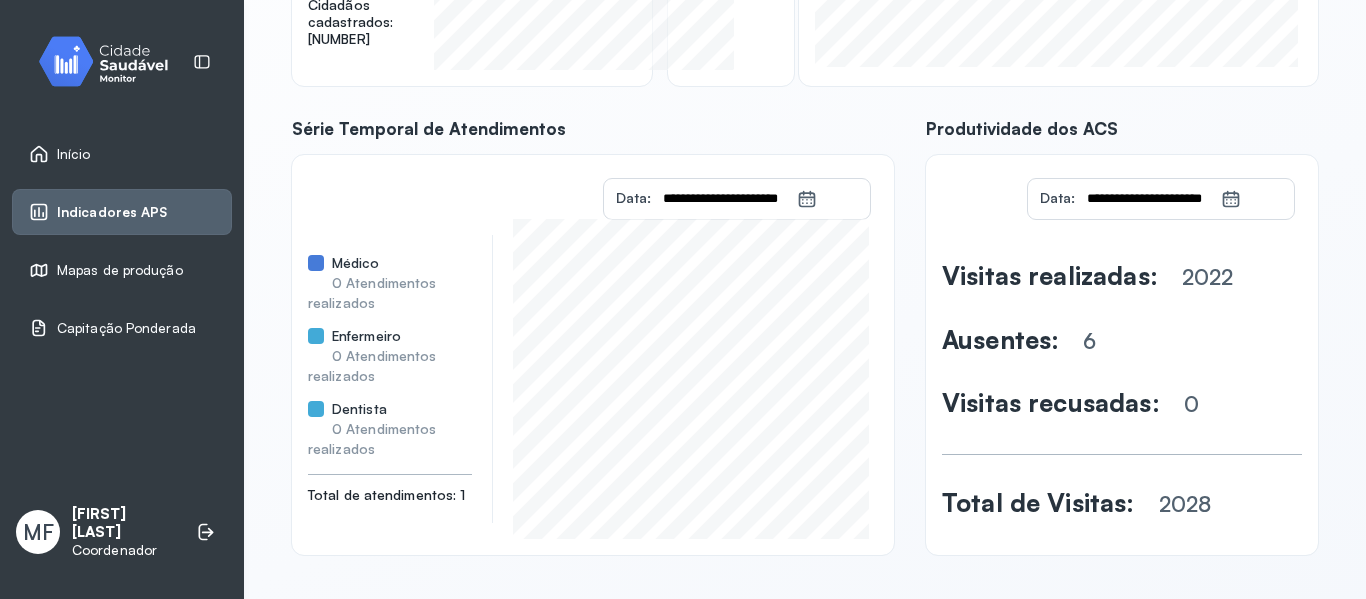 scroll, scrollTop: 422, scrollLeft: 0, axis: vertical 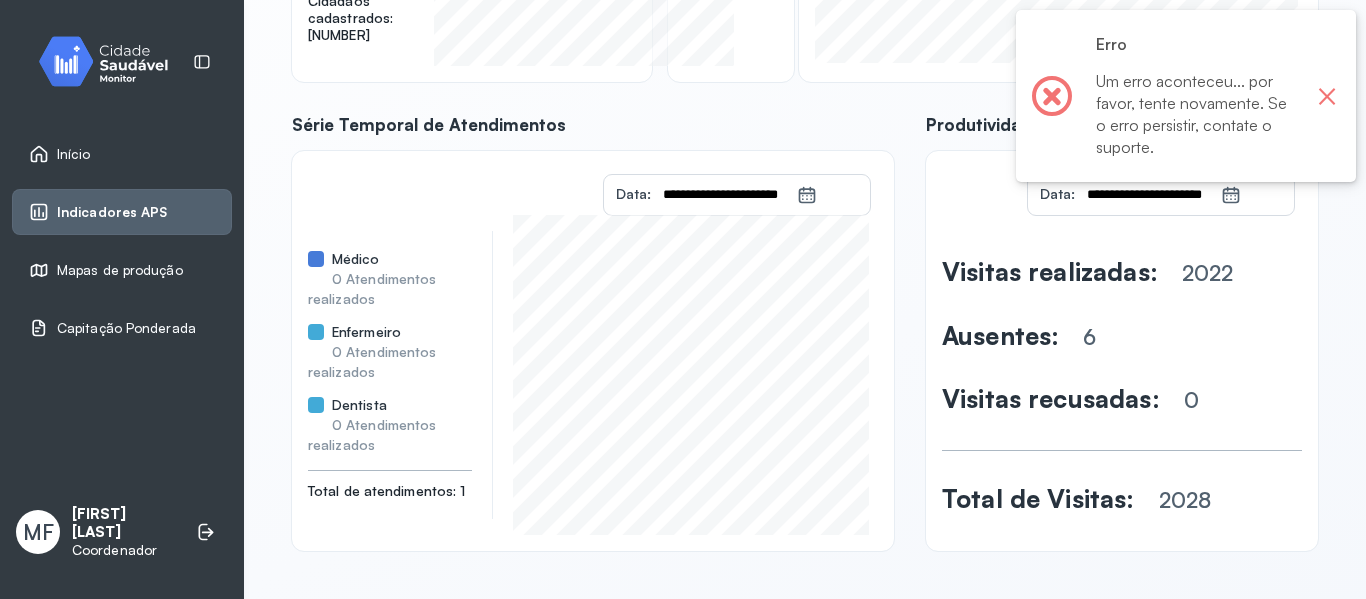 click on "×" at bounding box center [1327, 96] 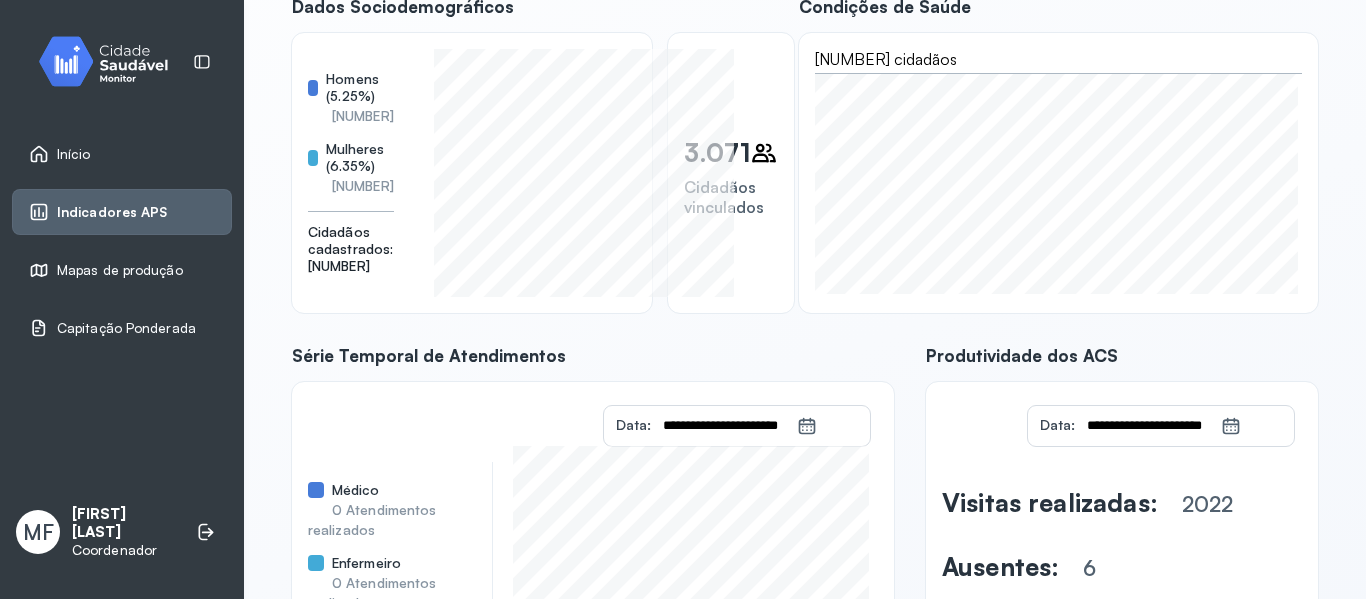 scroll, scrollTop: 222, scrollLeft: 0, axis: vertical 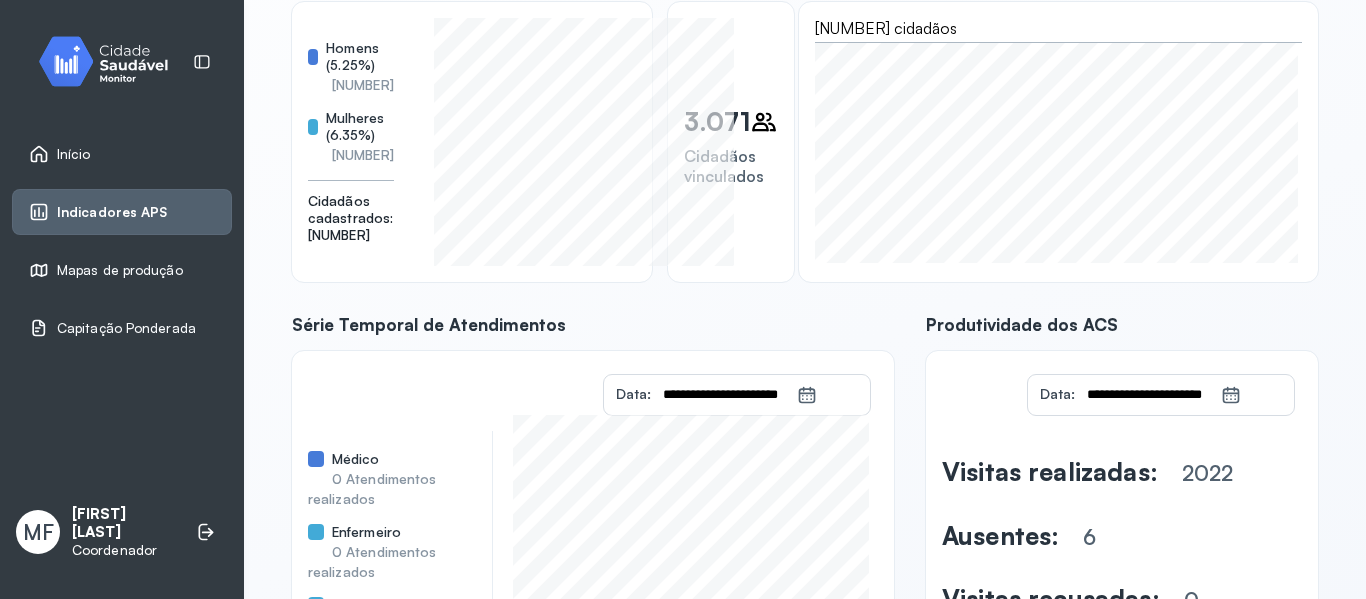 click on "Início" at bounding box center (74, 154) 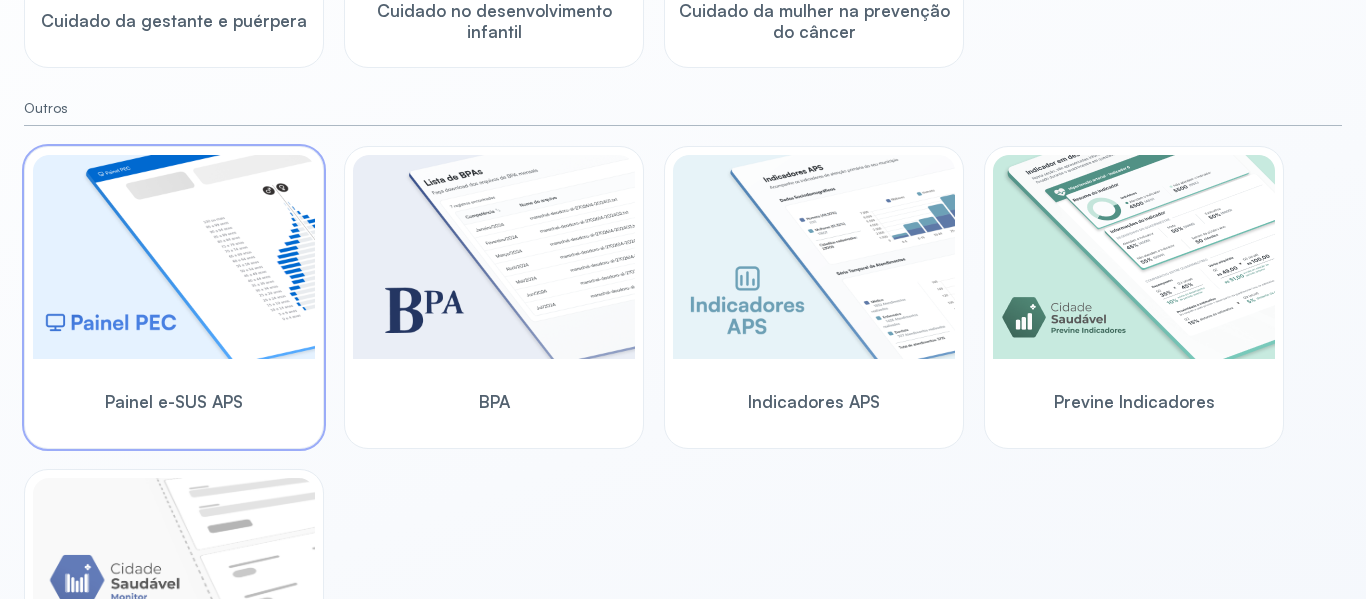 click at bounding box center [174, 257] 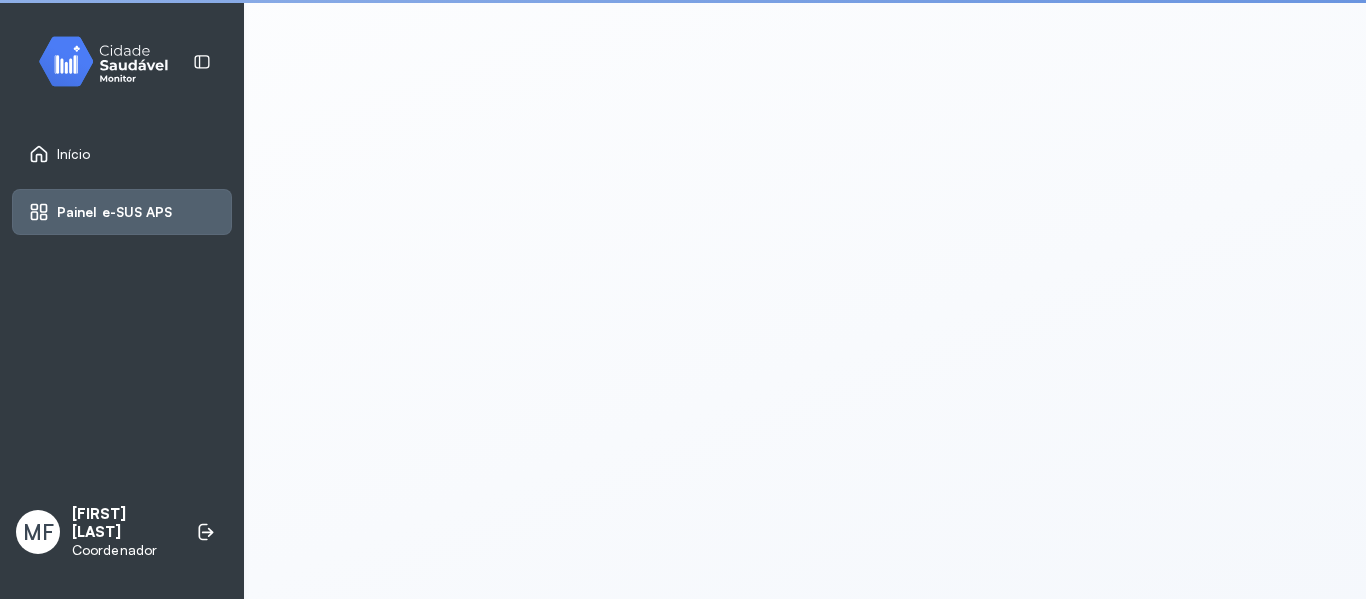 scroll, scrollTop: 4, scrollLeft: 0, axis: vertical 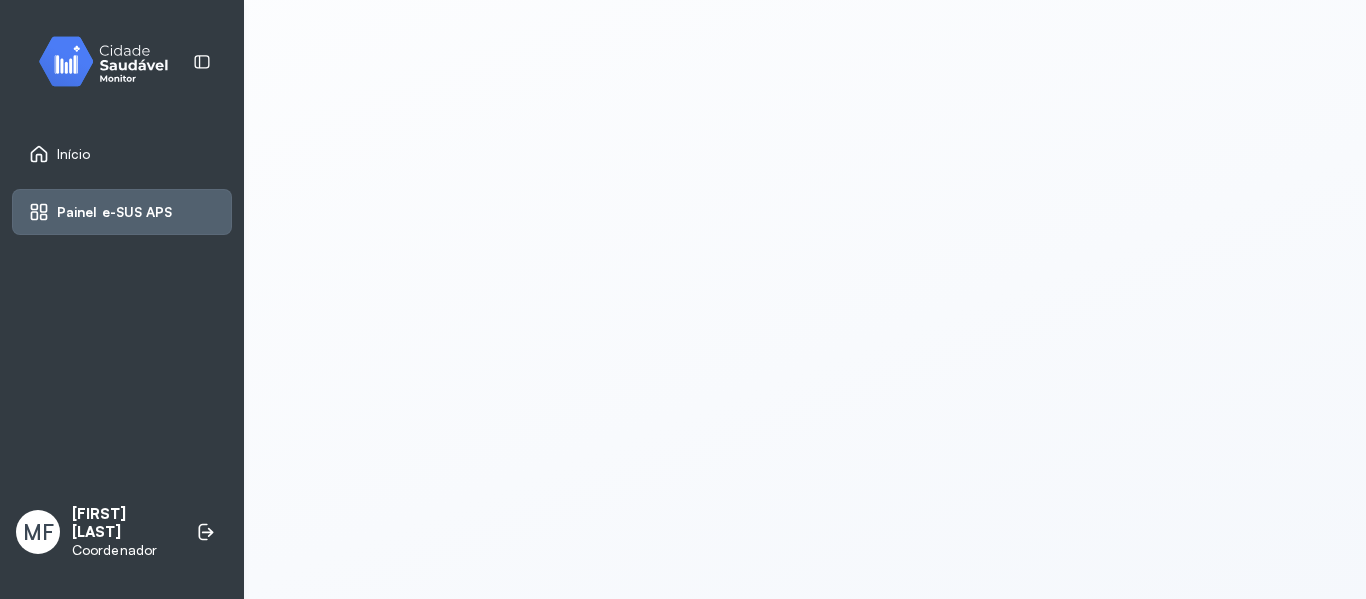 click on "Início" at bounding box center [122, 154] 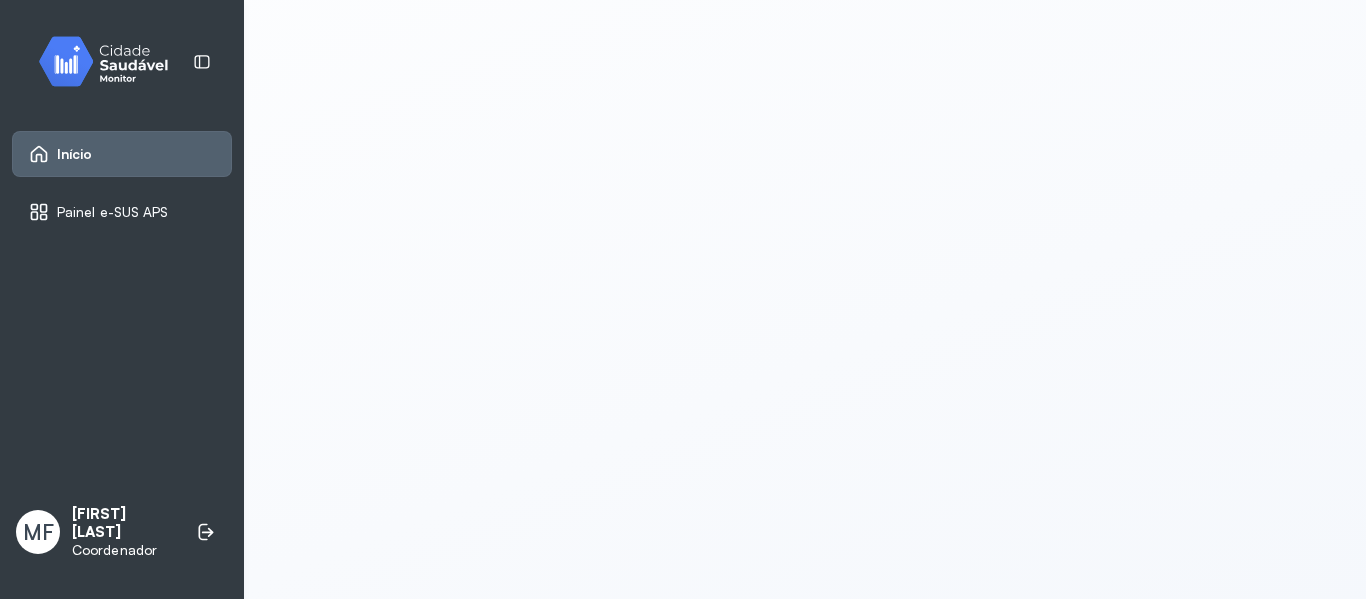click on "Início" at bounding box center (75, 154) 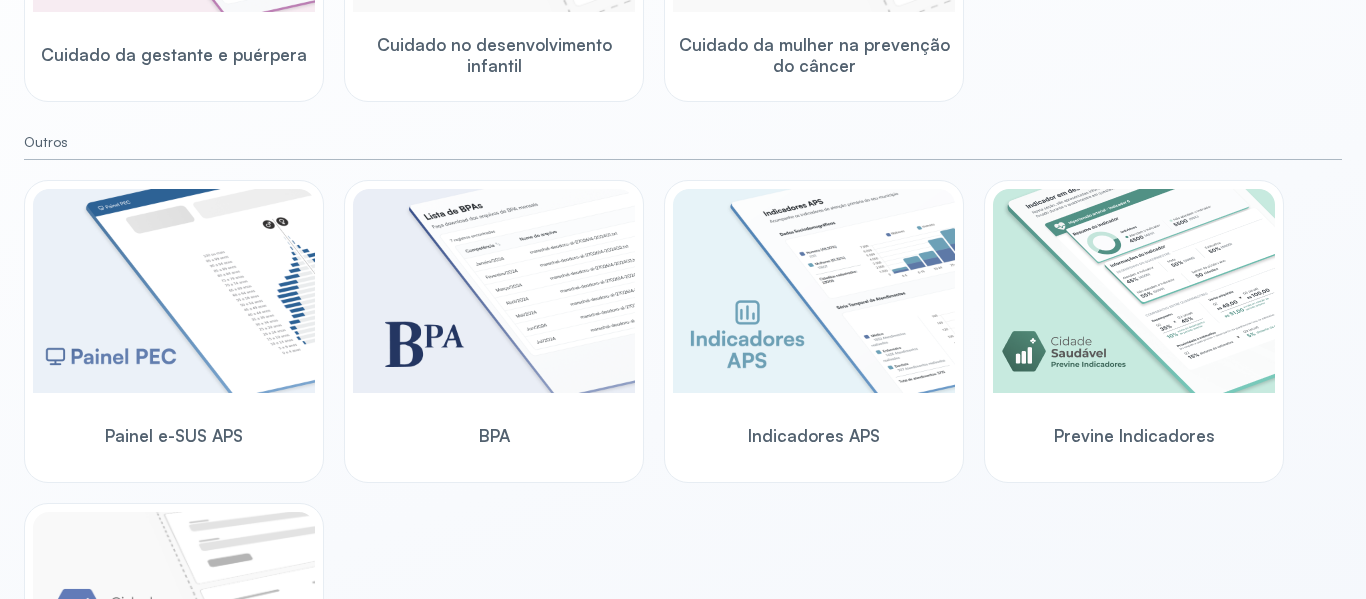 scroll, scrollTop: 504, scrollLeft: 0, axis: vertical 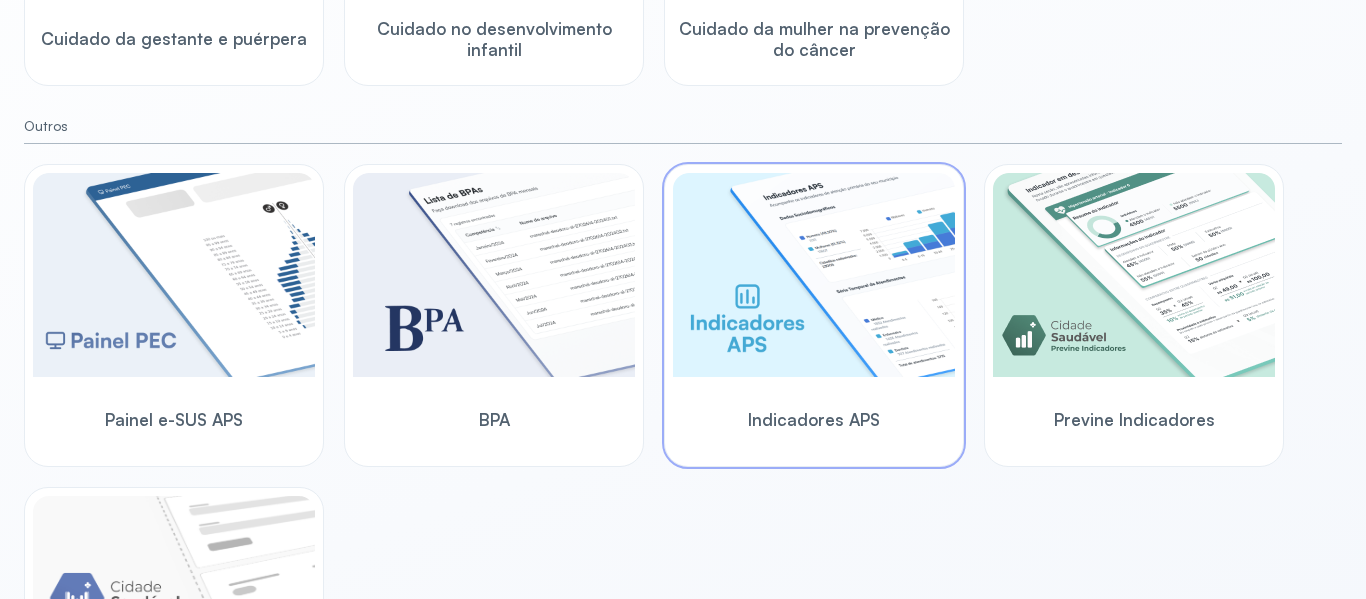 click at bounding box center [814, 275] 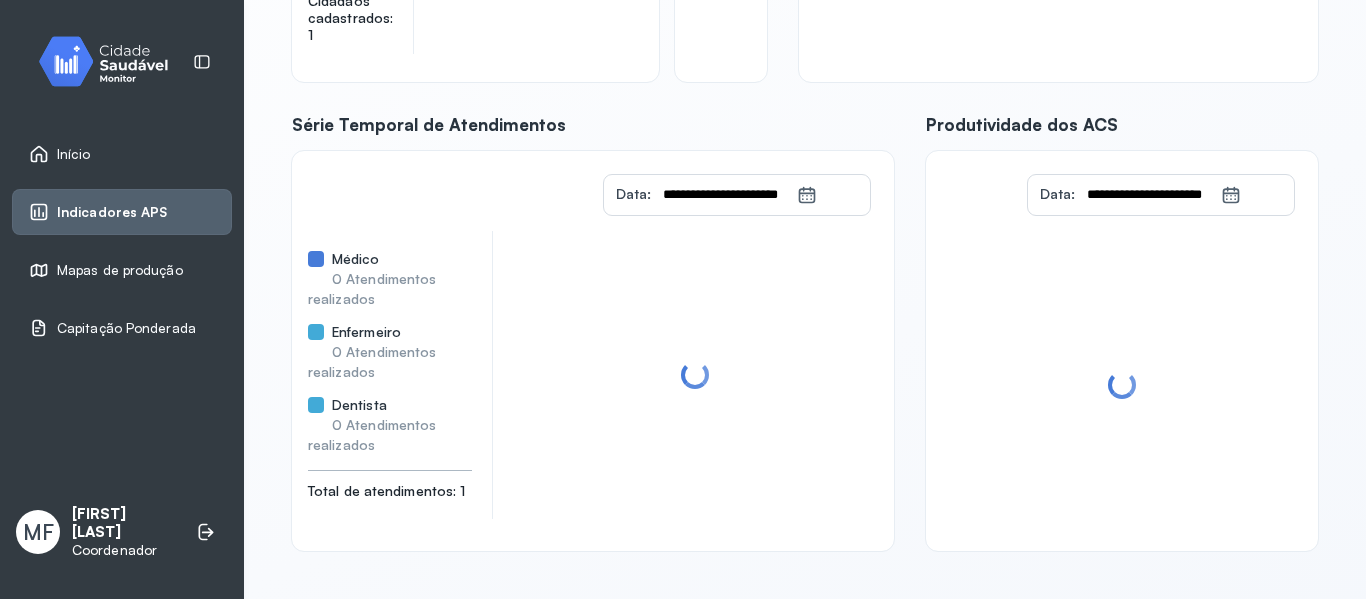 scroll, scrollTop: 422, scrollLeft: 0, axis: vertical 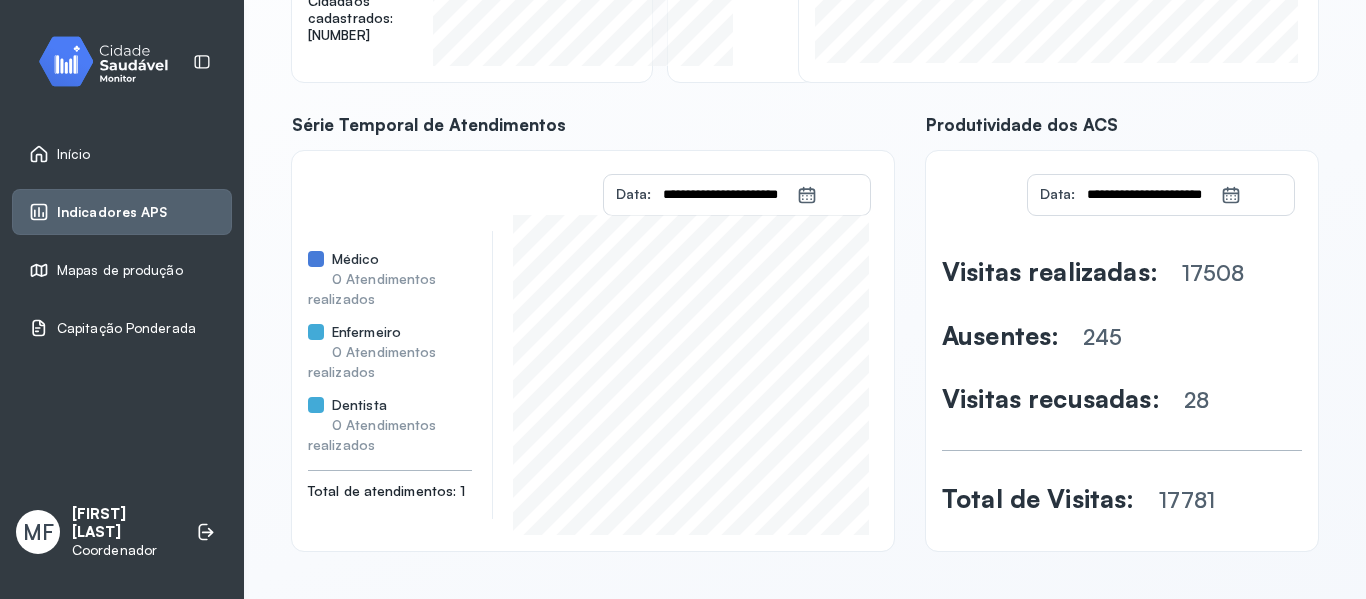 click on "Capitação Ponderada" at bounding box center (126, 328) 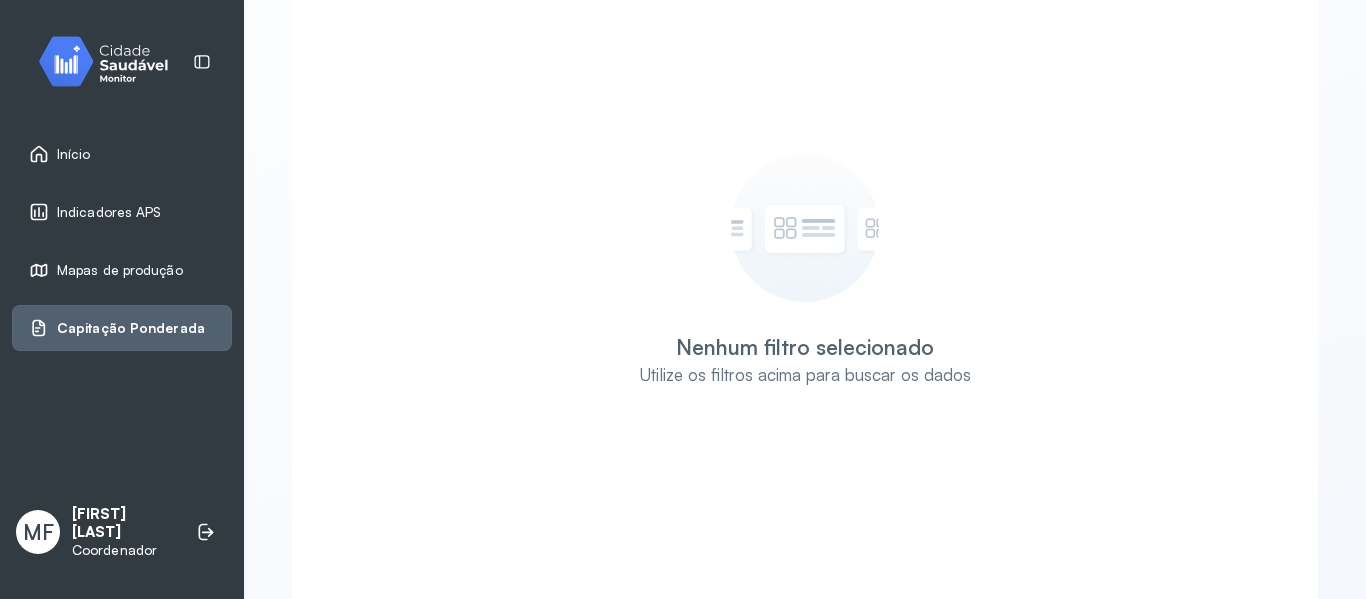 scroll, scrollTop: 504, scrollLeft: 0, axis: vertical 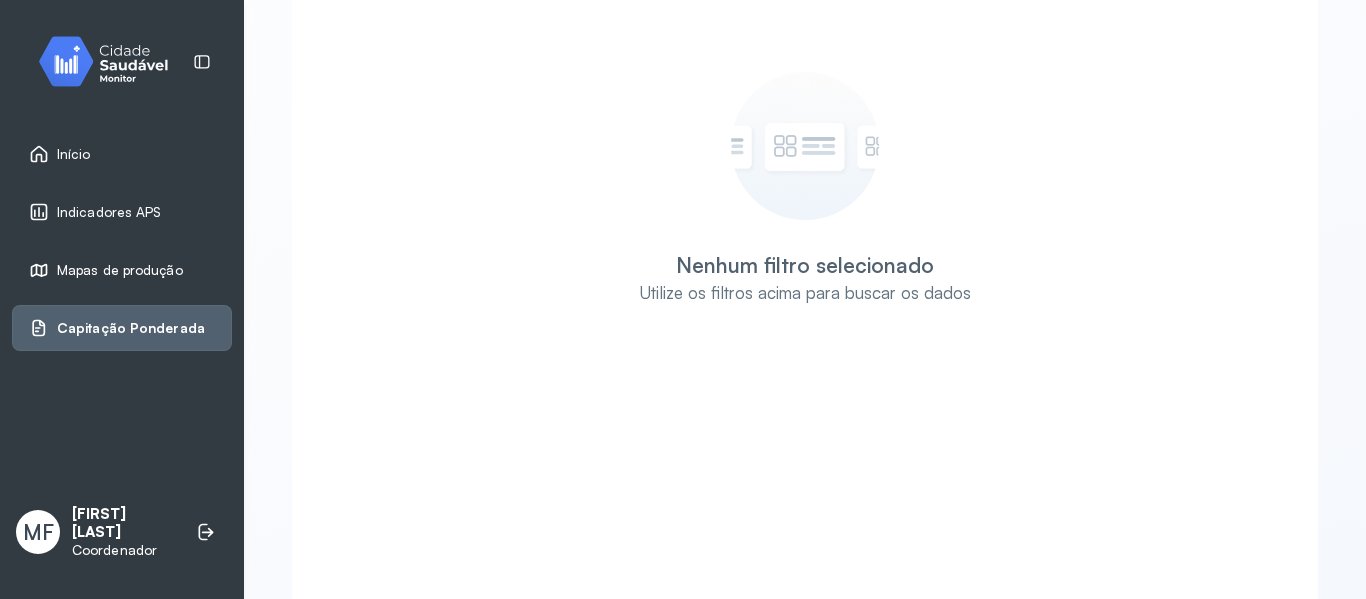 click on "Mapas de produção" at bounding box center (120, 270) 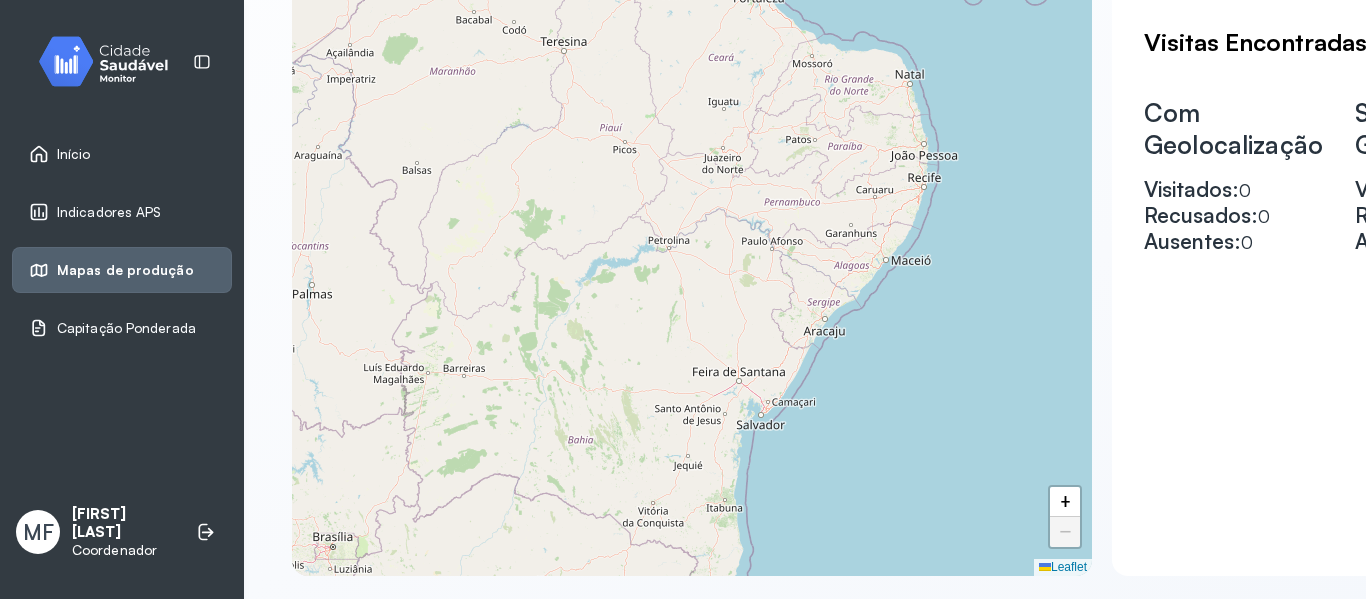 click on "Início" at bounding box center [74, 154] 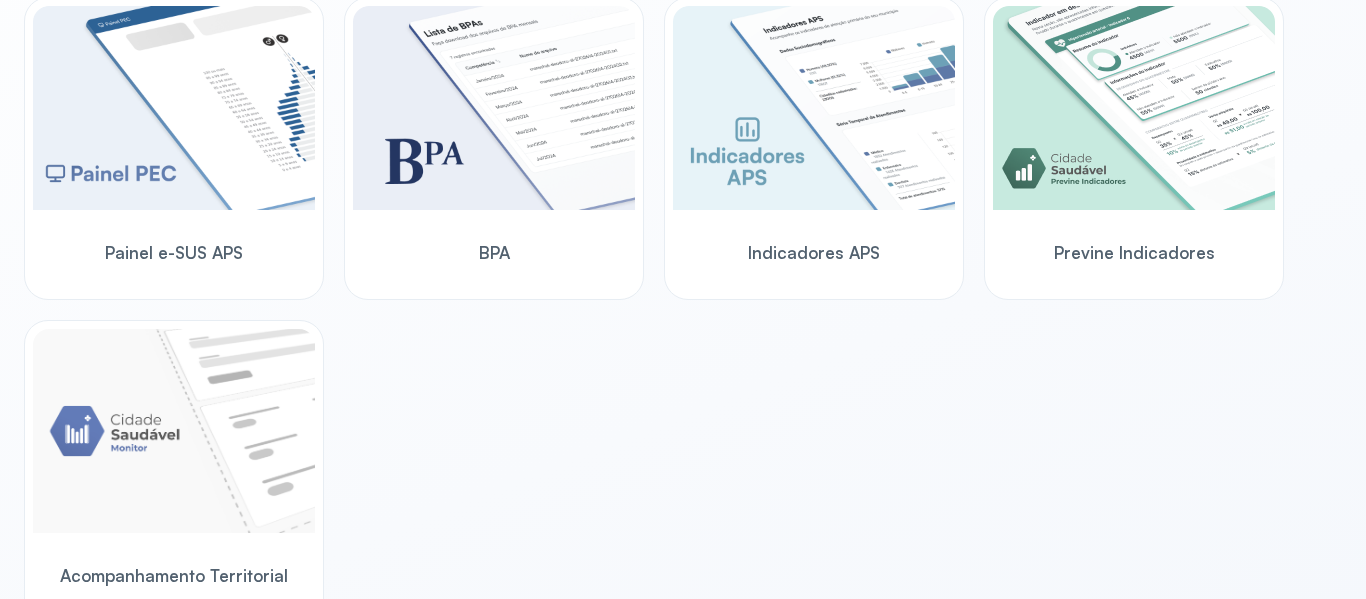 scroll, scrollTop: 695, scrollLeft: 0, axis: vertical 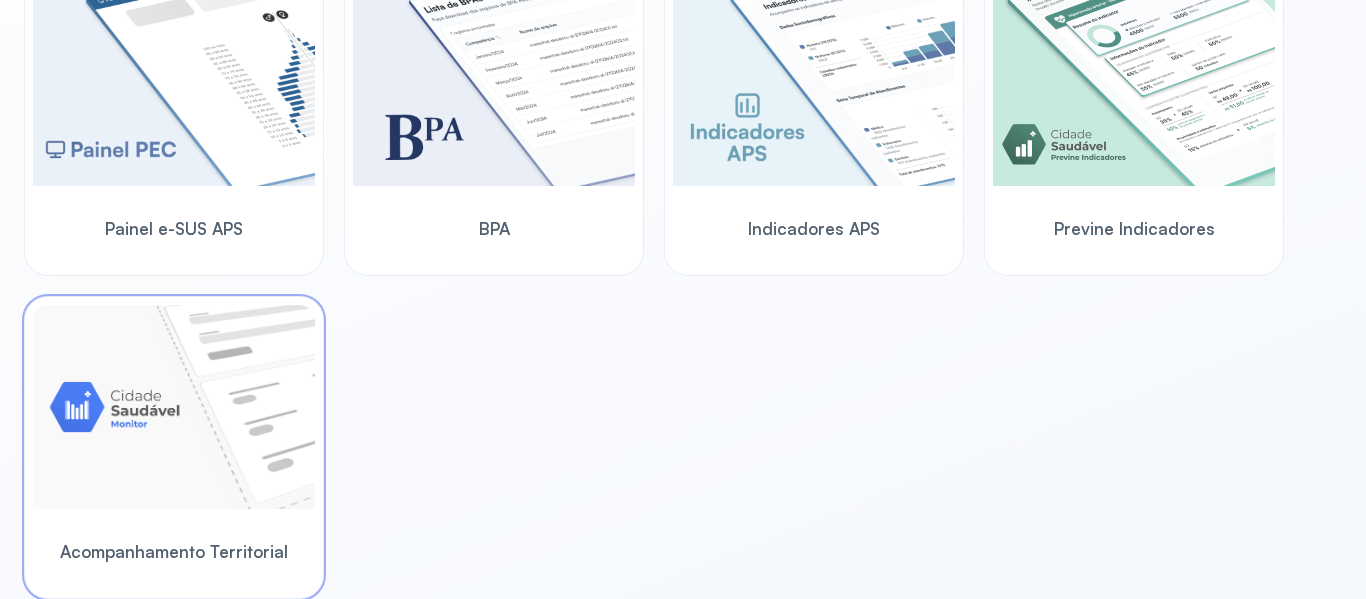 click at bounding box center (174, 407) 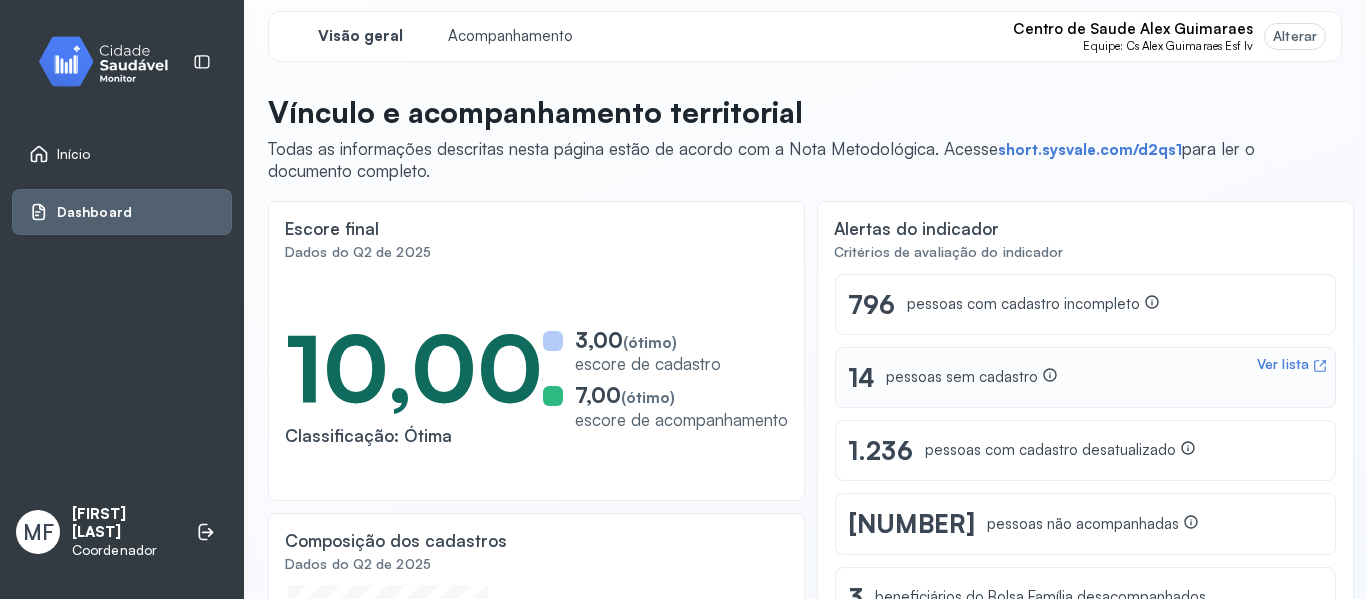 scroll, scrollTop: 0, scrollLeft: 0, axis: both 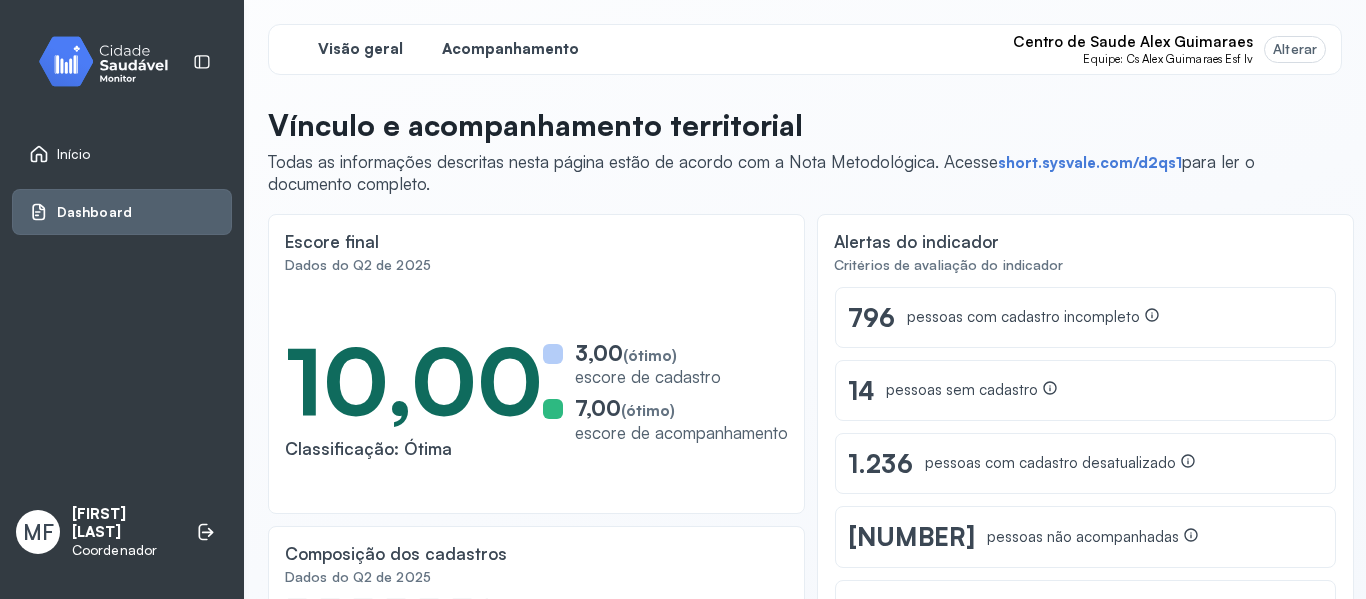 click on "Acompanhamento" at bounding box center (510, 49) 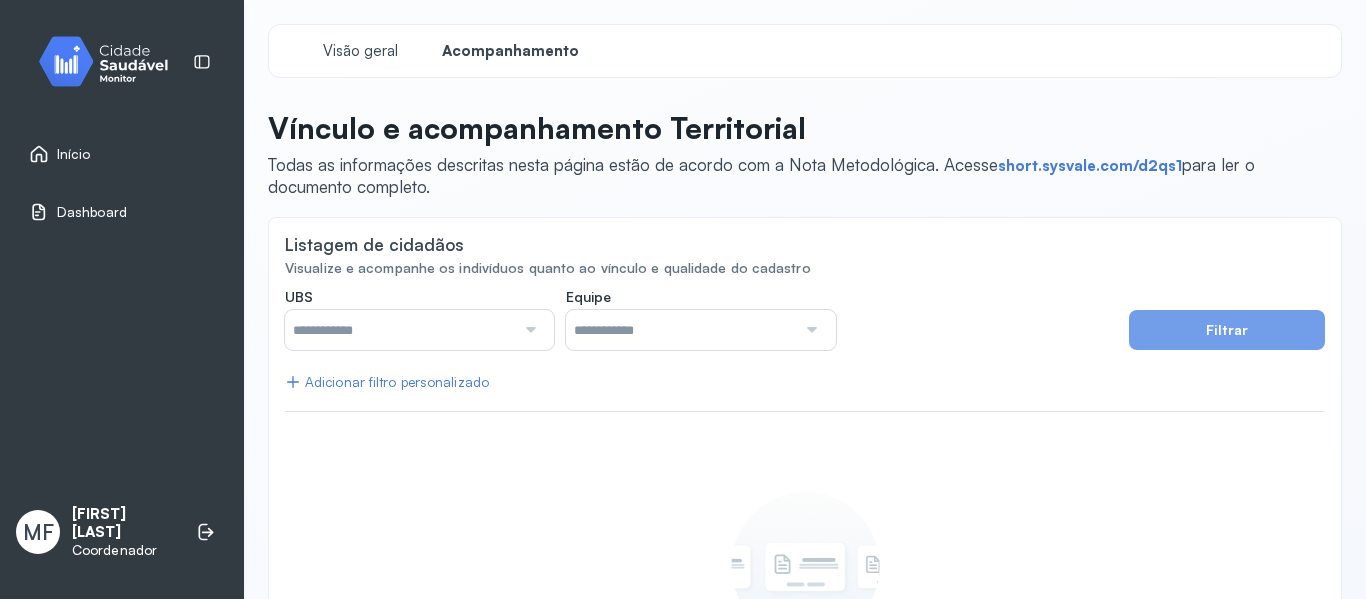 click at bounding box center [528, 330] 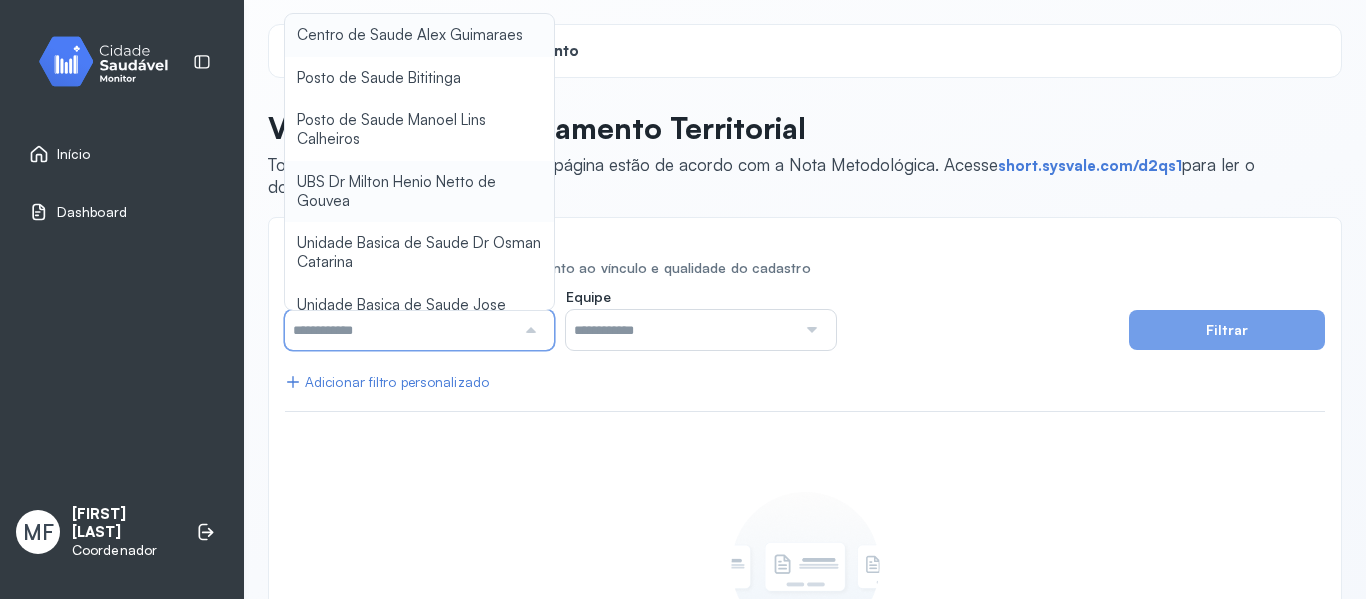 type on "*****" 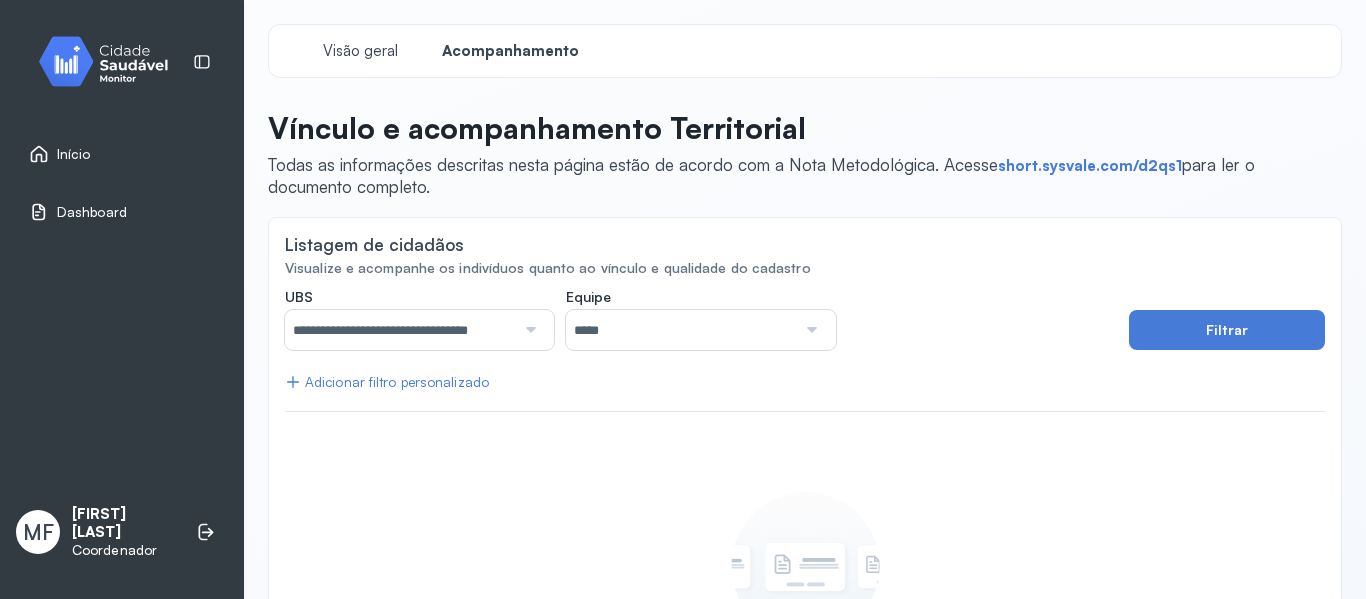 click on "**********" 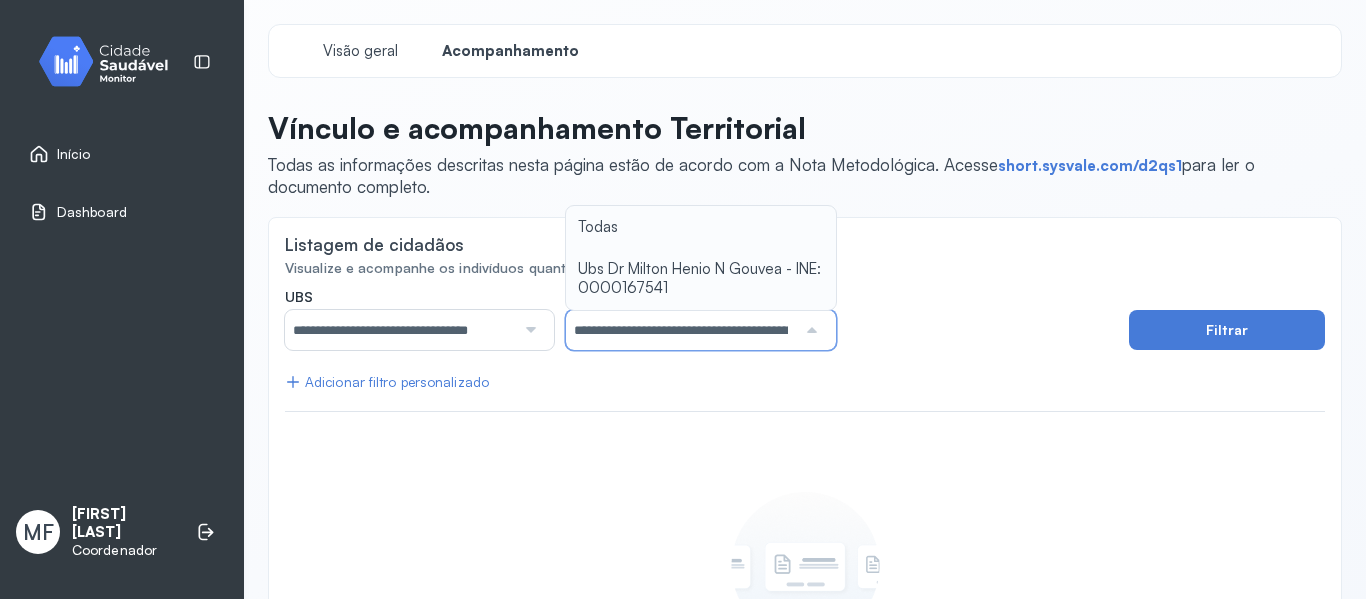 click on "**********" at bounding box center [805, 513] 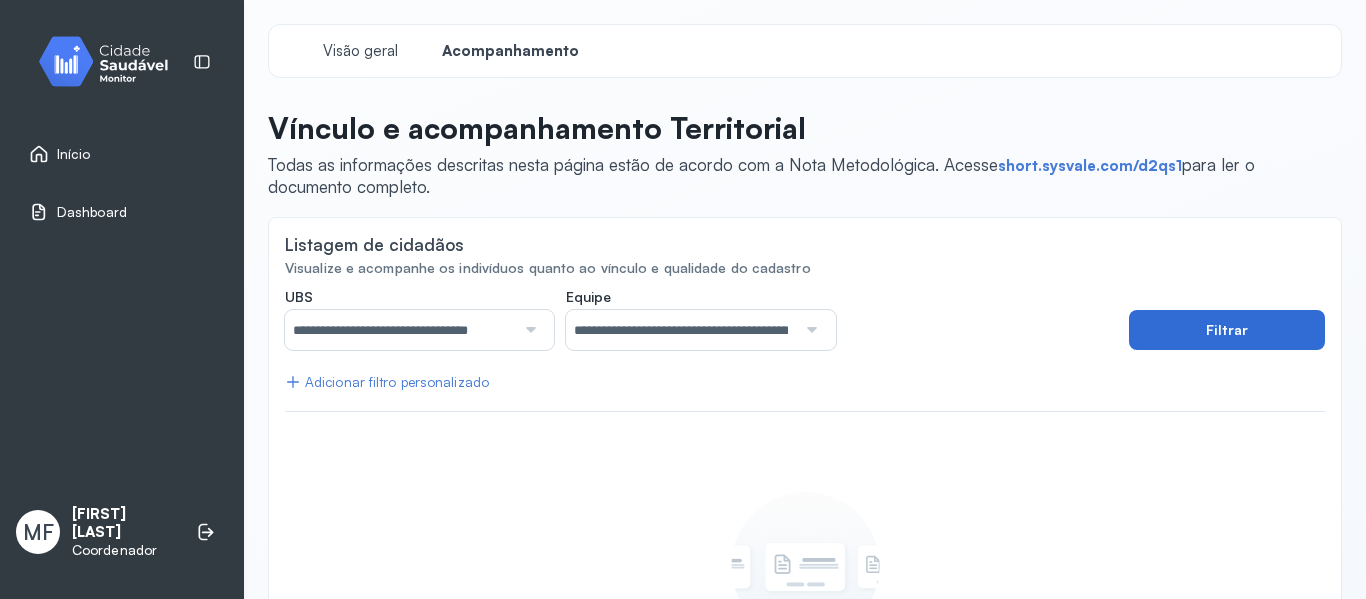 click on "Filtrar" at bounding box center (1227, 330) 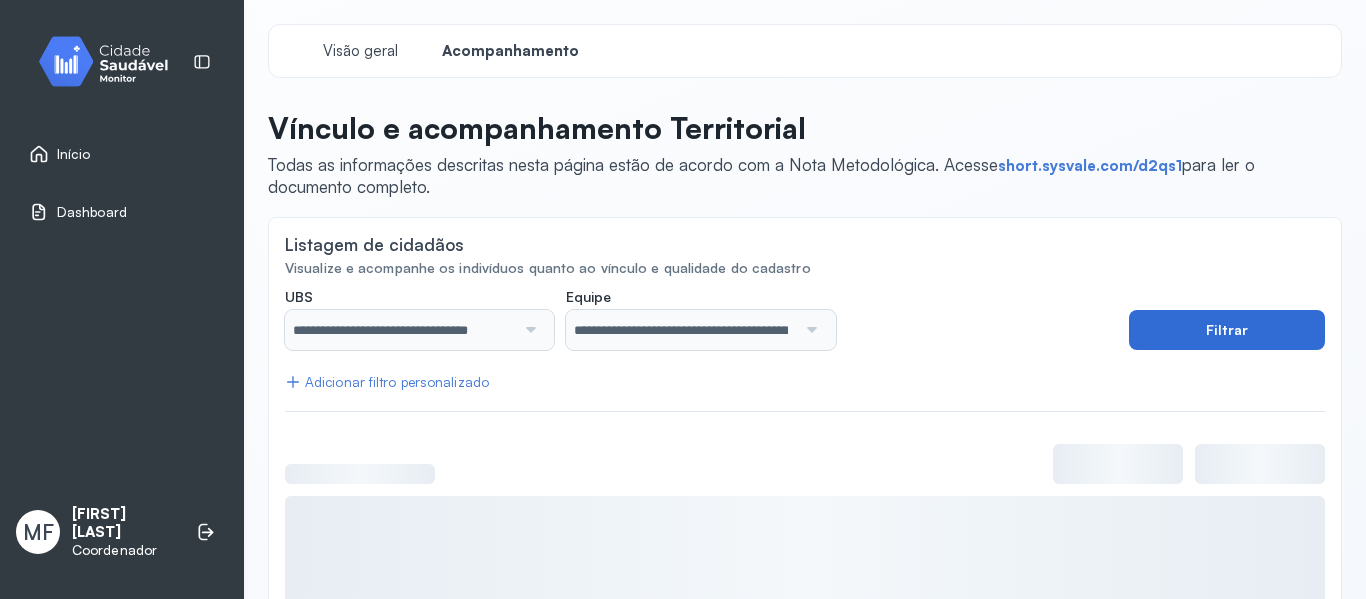click on "Filtrar" at bounding box center [1227, 330] 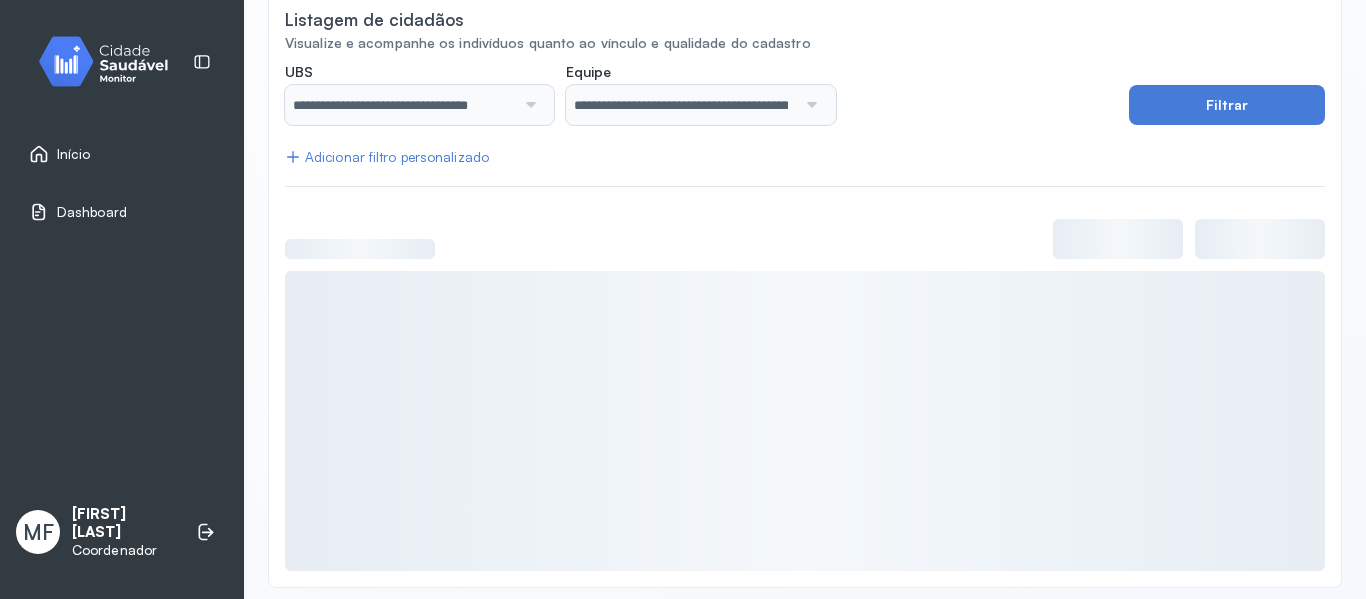 scroll, scrollTop: 238, scrollLeft: 0, axis: vertical 